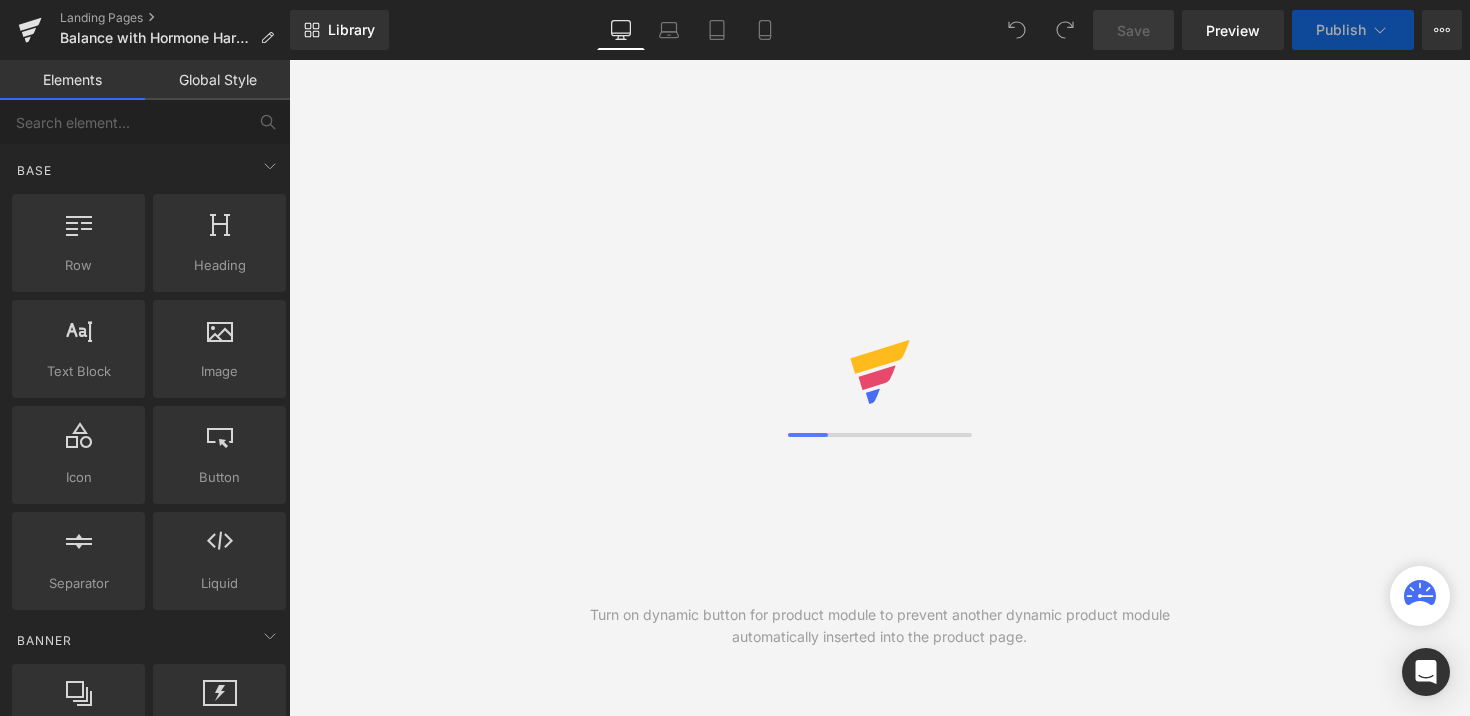 scroll, scrollTop: 0, scrollLeft: 0, axis: both 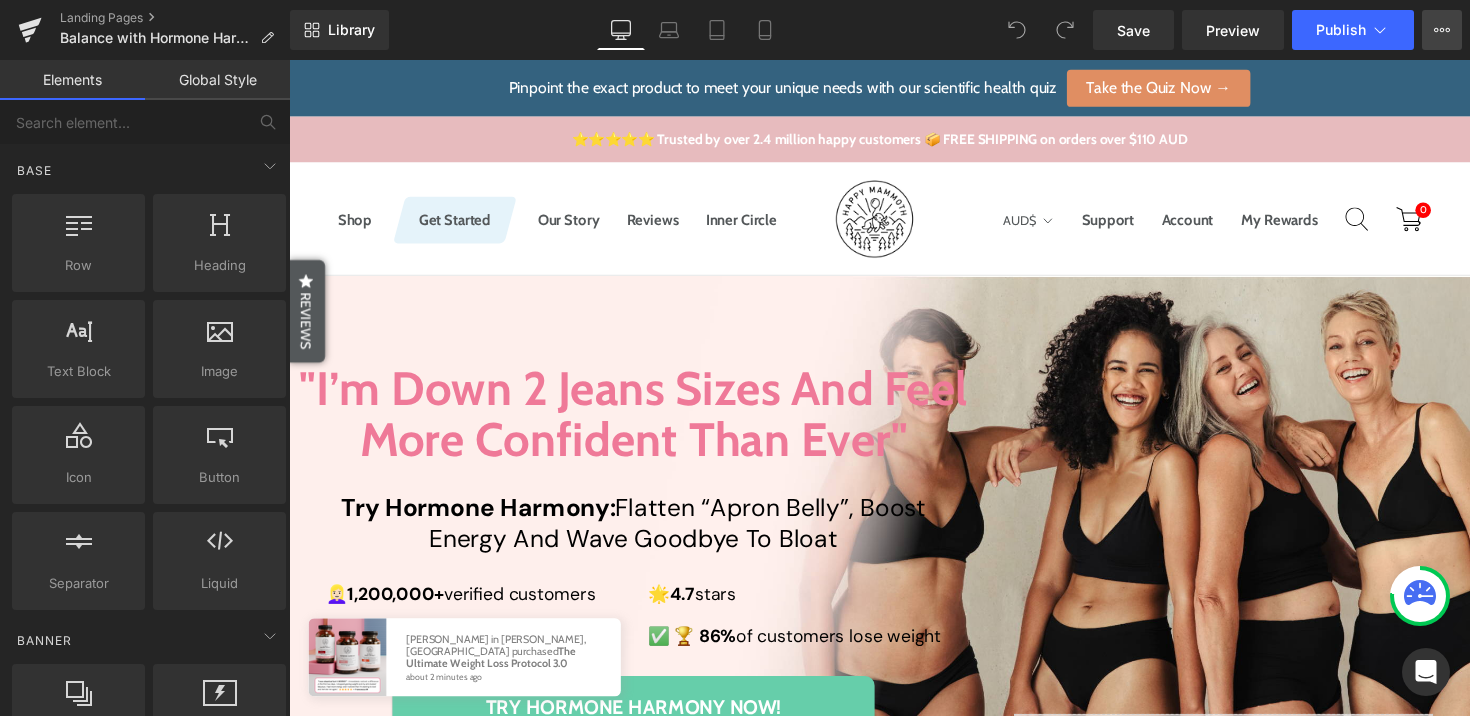 click on "View Live Page View with current Template Save Template to Library Schedule Publish Publish Settings Shortcuts" at bounding box center (1442, 30) 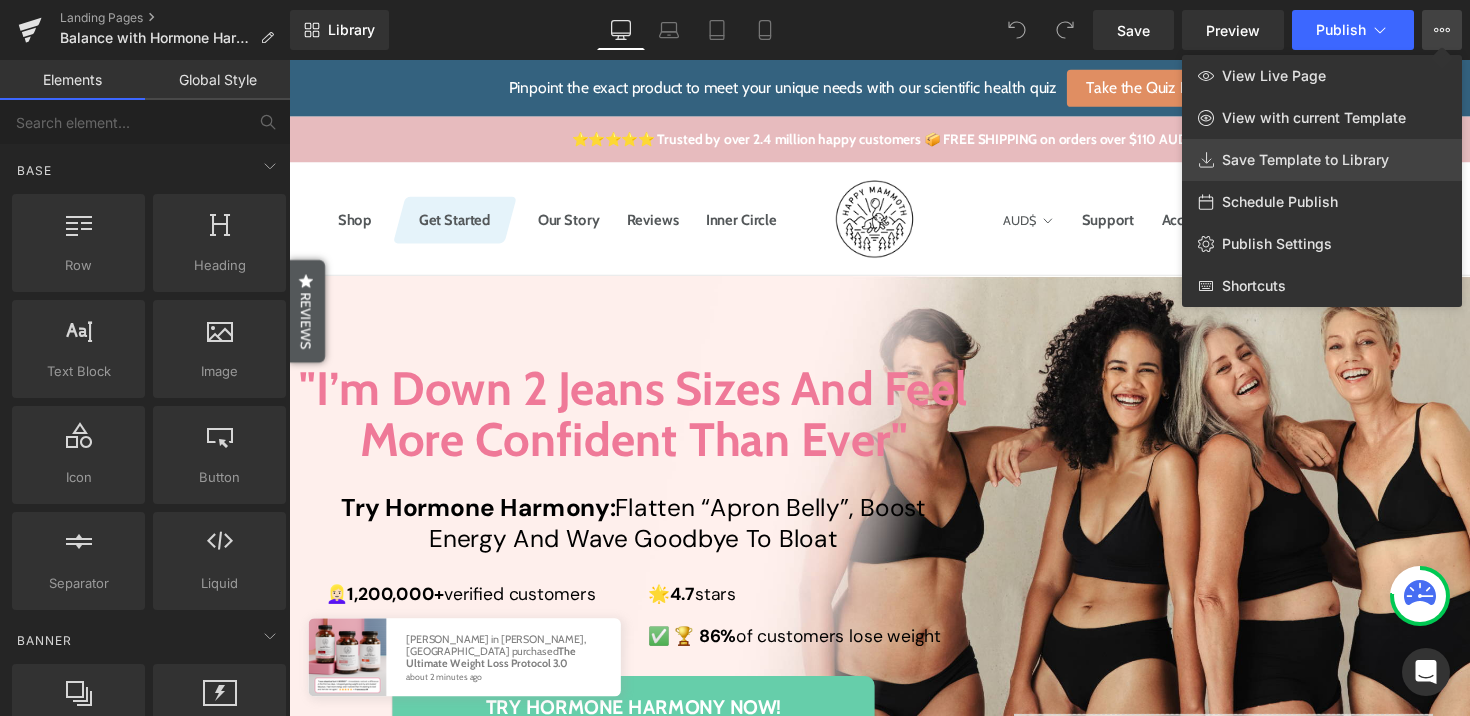 click on "Save Template to Library" at bounding box center [1322, 160] 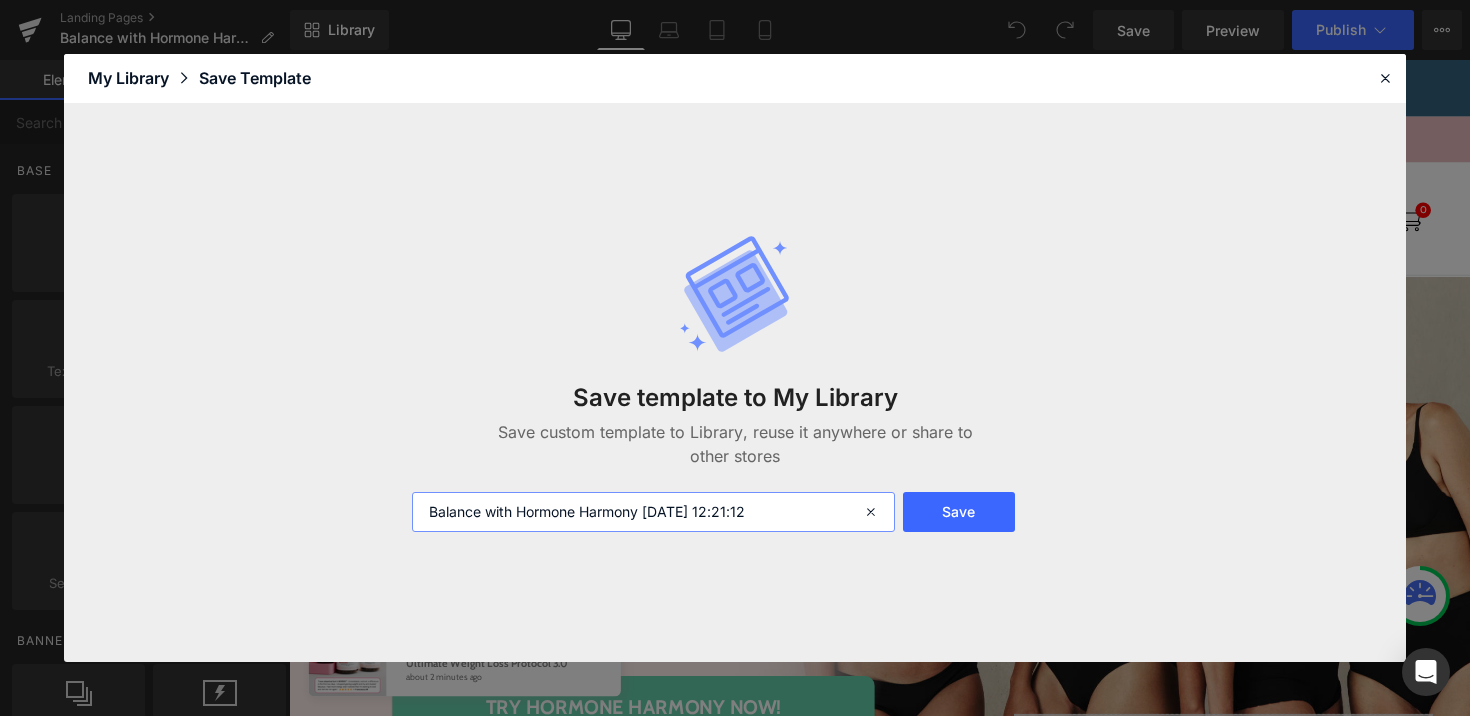 click on "Balance with Hormone Harmony 2025-07-18 12:21:12" at bounding box center [653, 512] 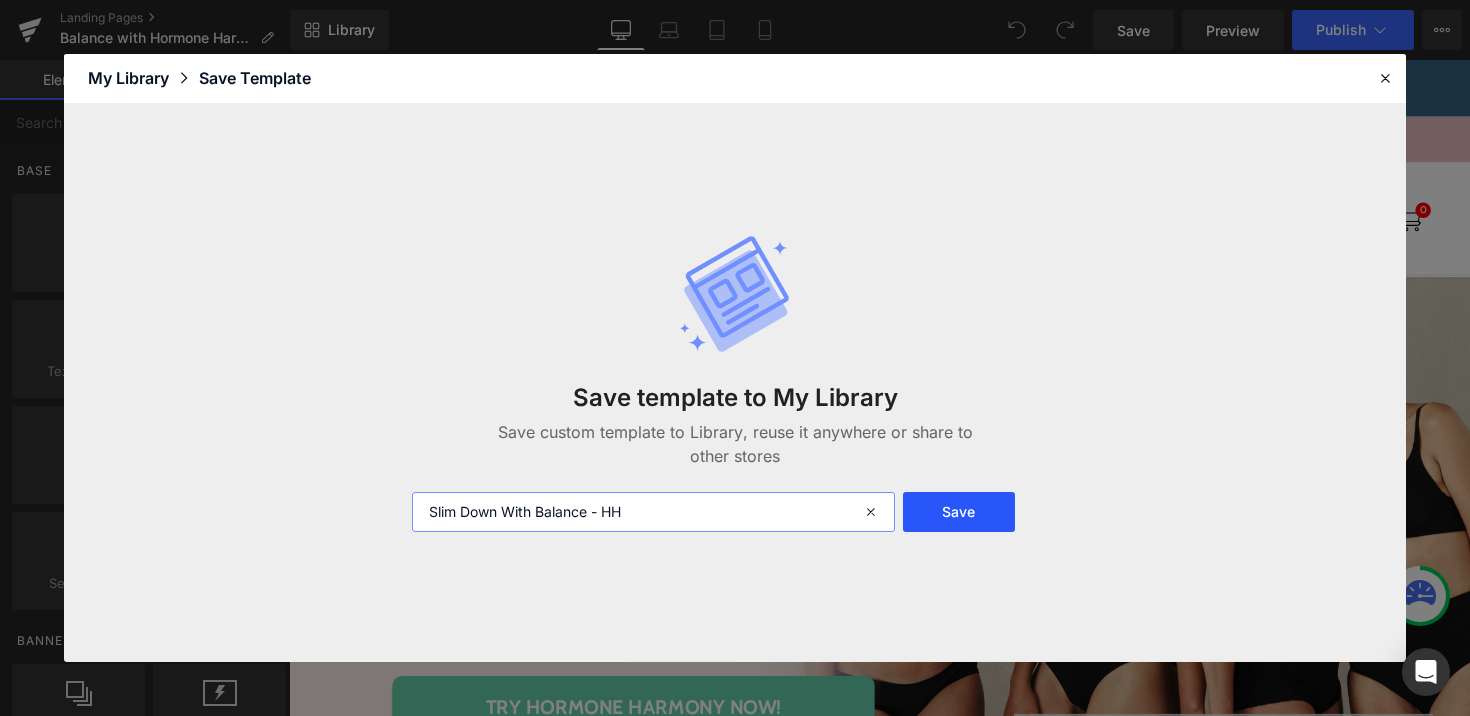 type on "Slim Down With Balance - HH" 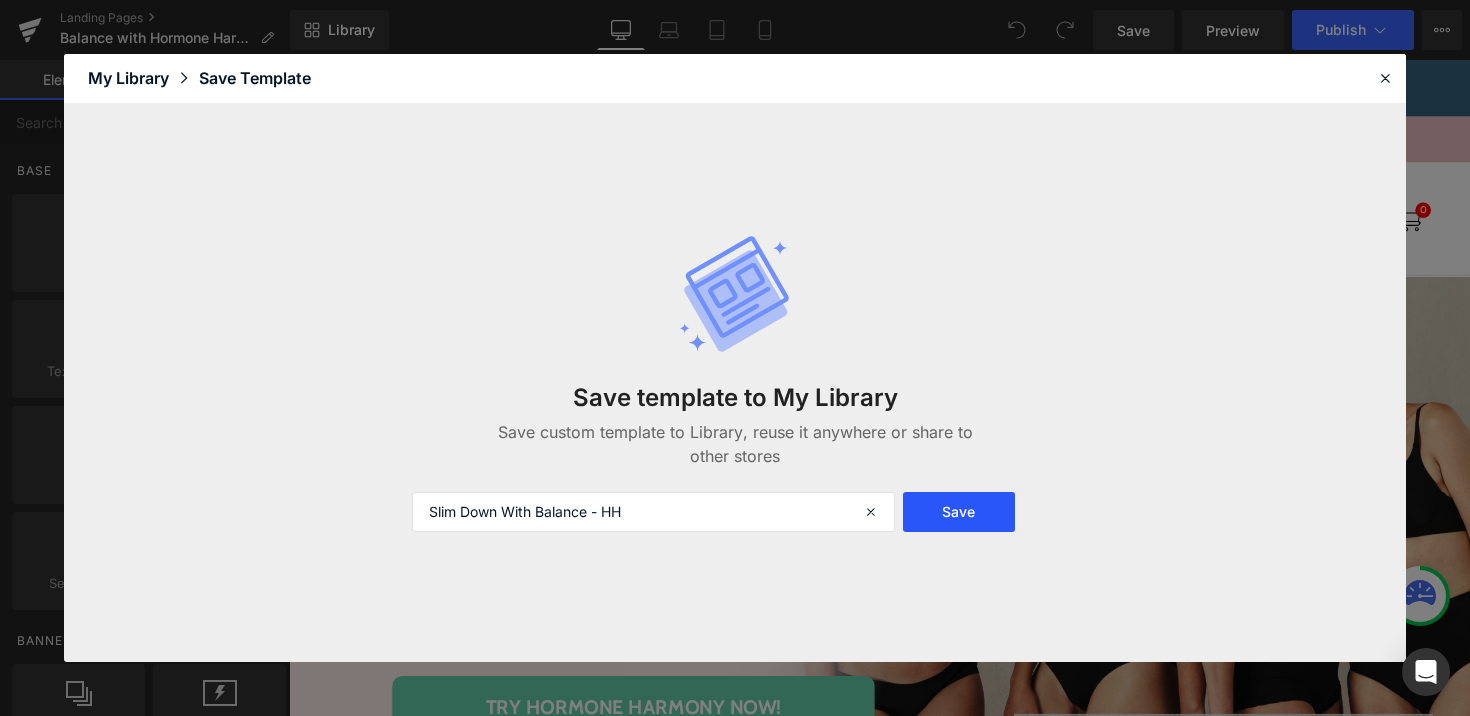 click on "Save" at bounding box center (959, 512) 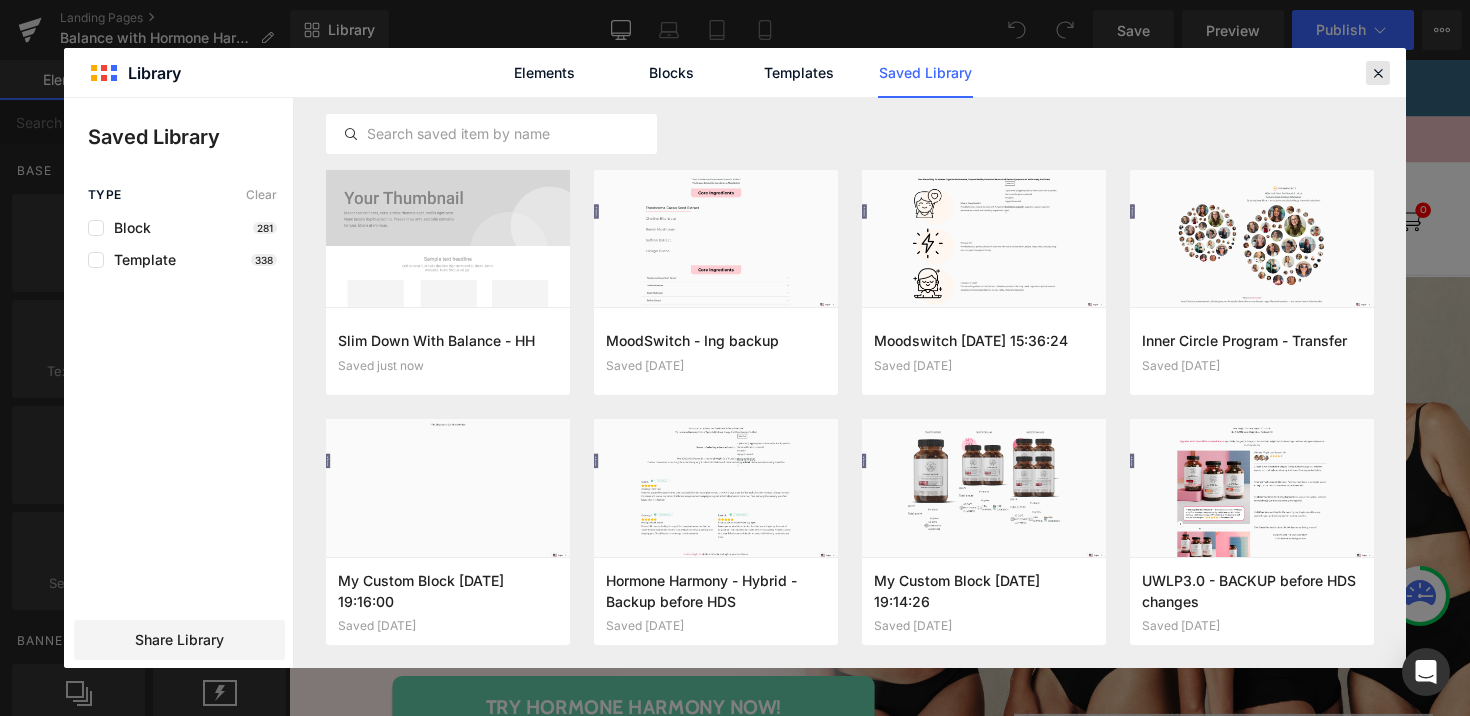 click at bounding box center [1378, 73] 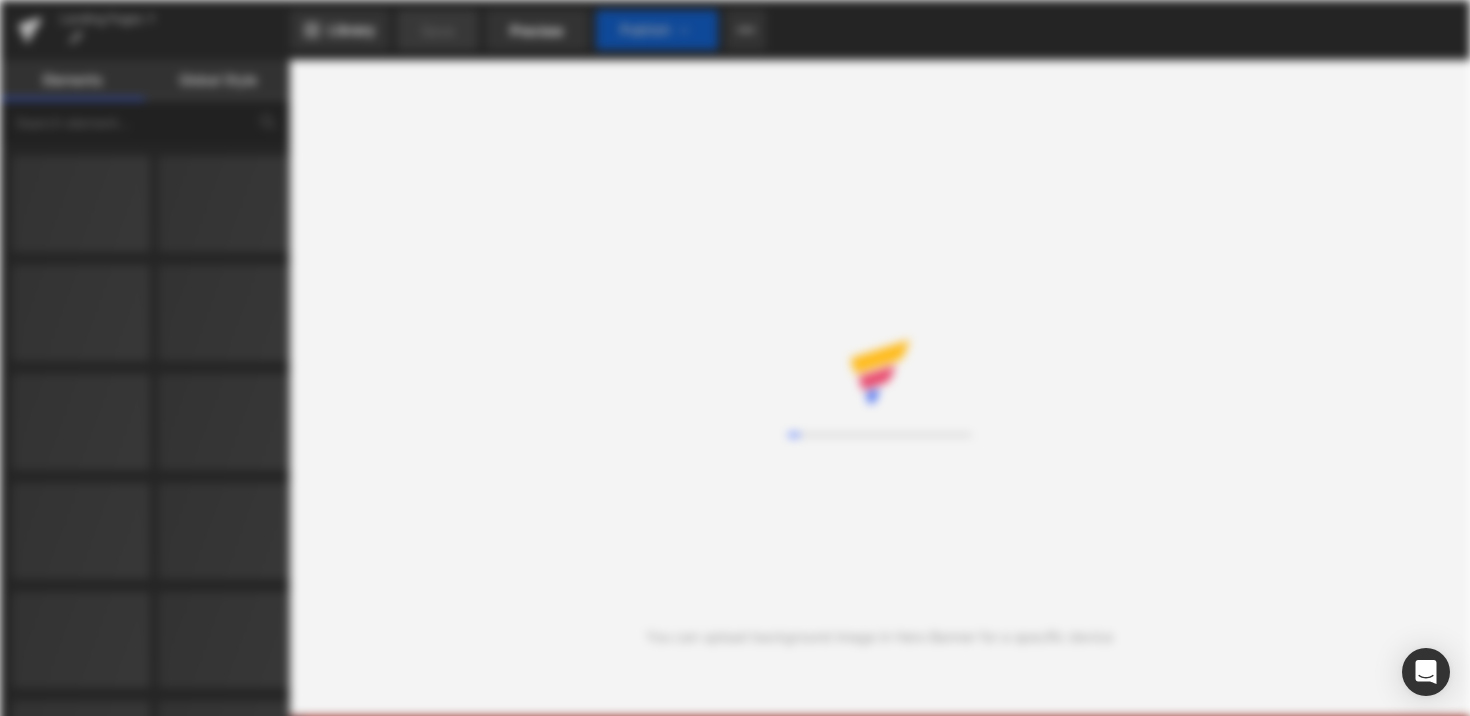 scroll, scrollTop: 0, scrollLeft: 0, axis: both 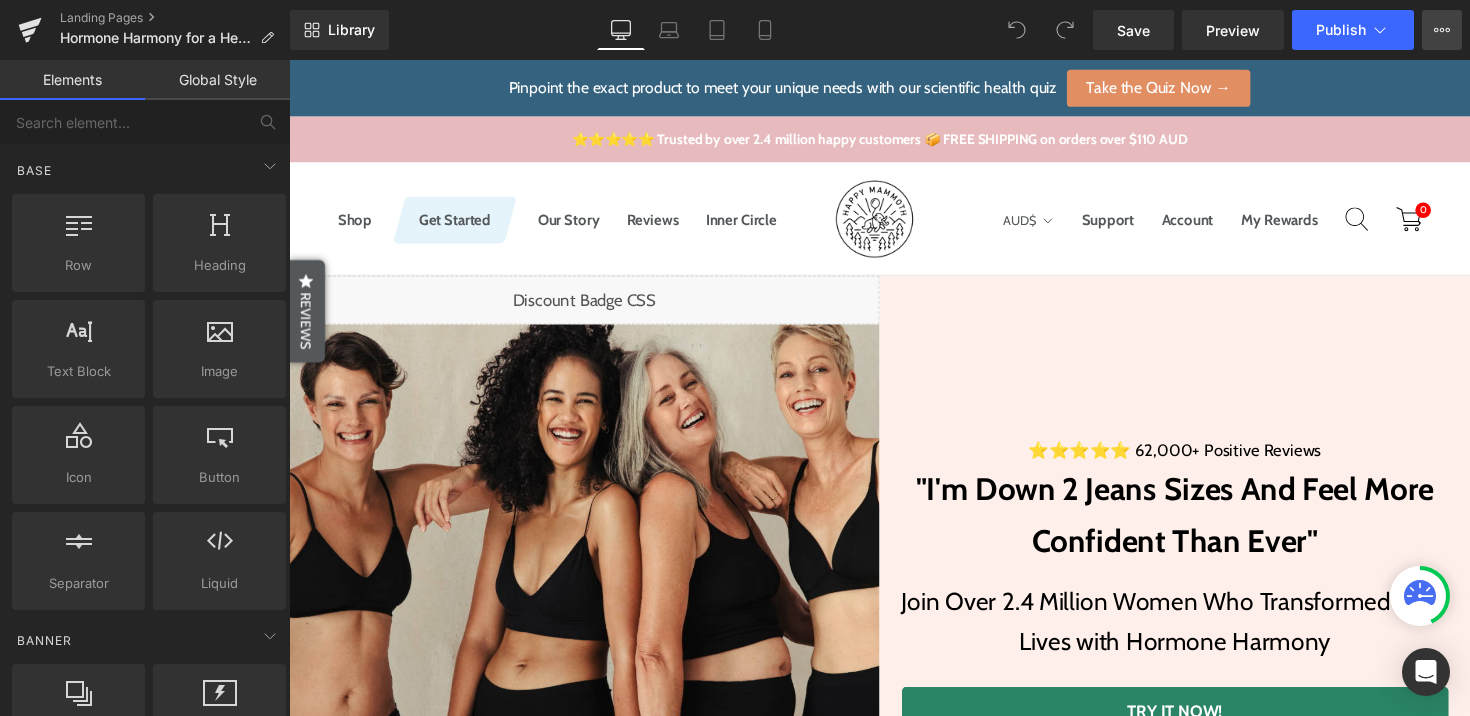 click on "View Live Page View with current Template Save Template to Library Schedule Publish Publish Settings Shortcuts" at bounding box center [1442, 30] 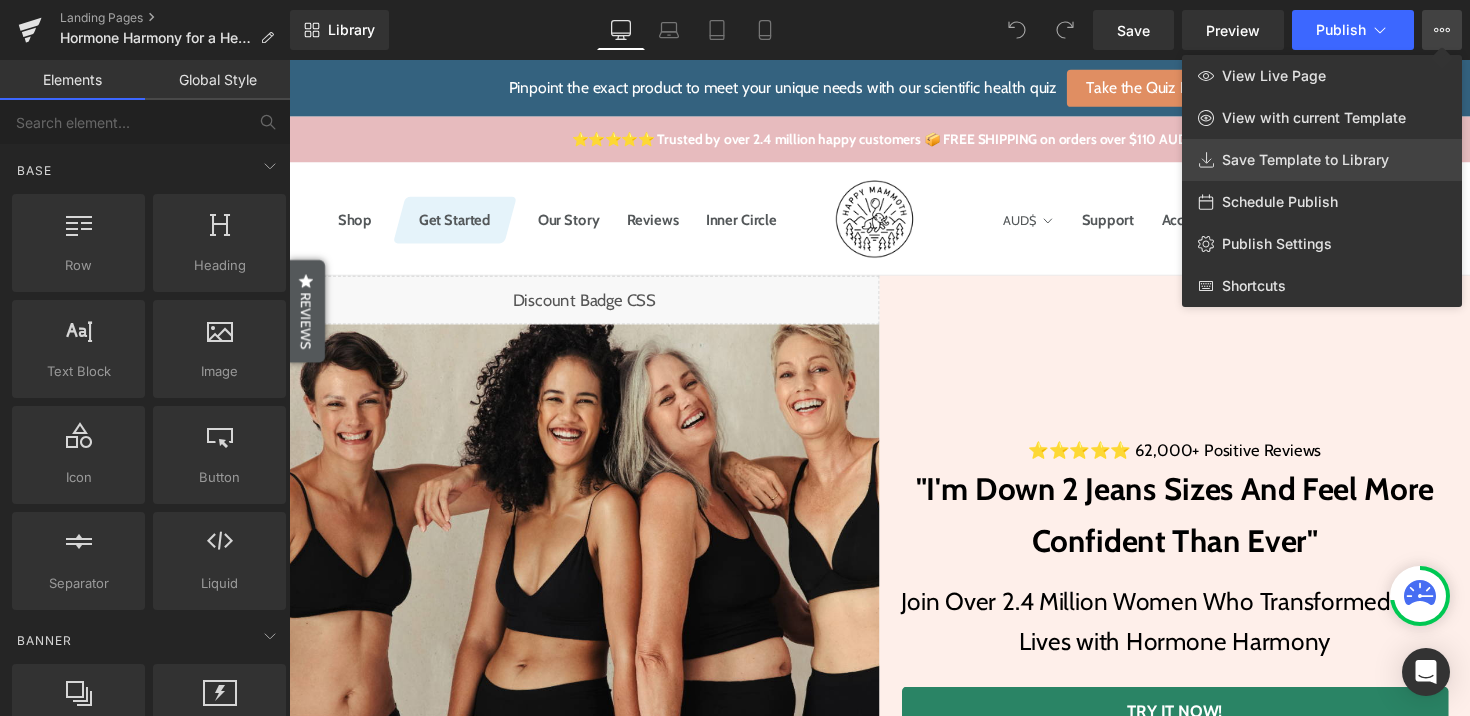 click on "Save Template to Library" at bounding box center [1322, 160] 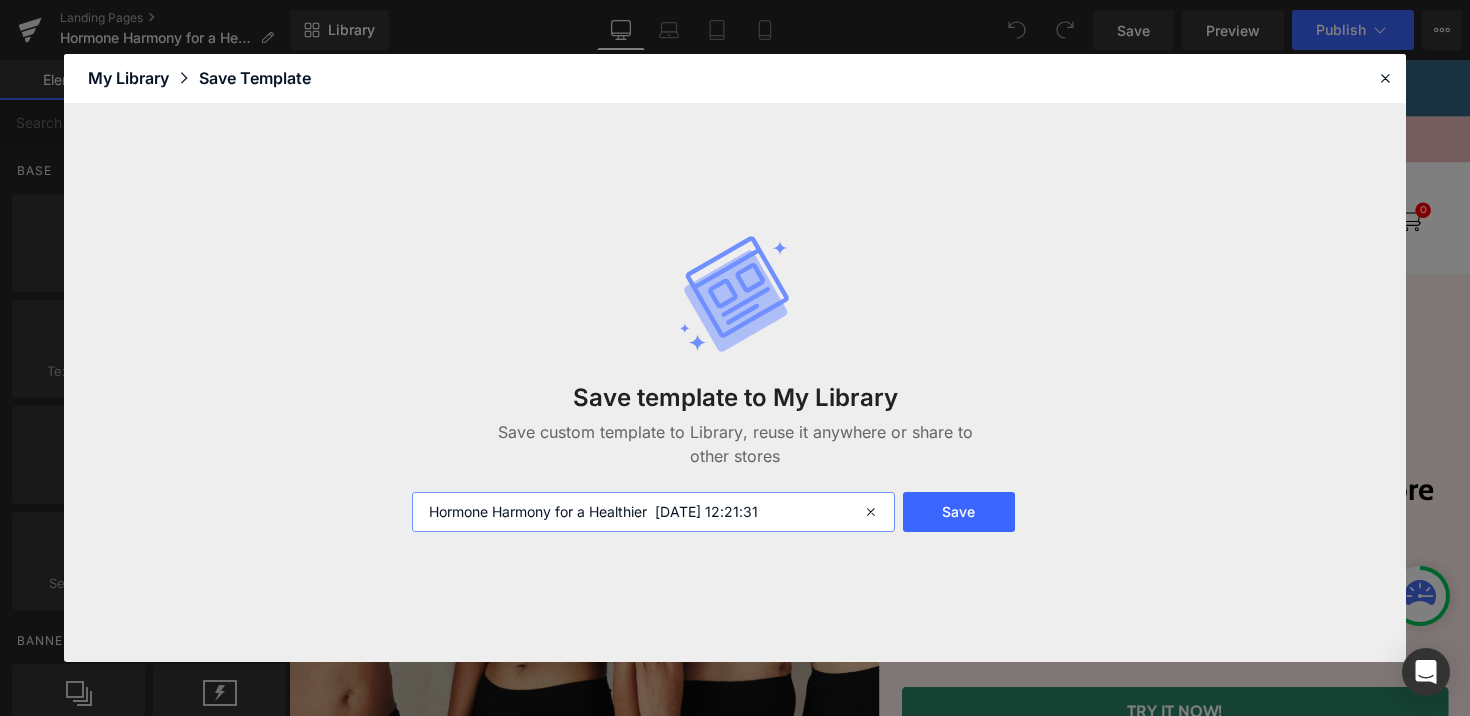 click on "Hormone Harmony for a Healthier  2025-07-18 12:21:31" at bounding box center [653, 512] 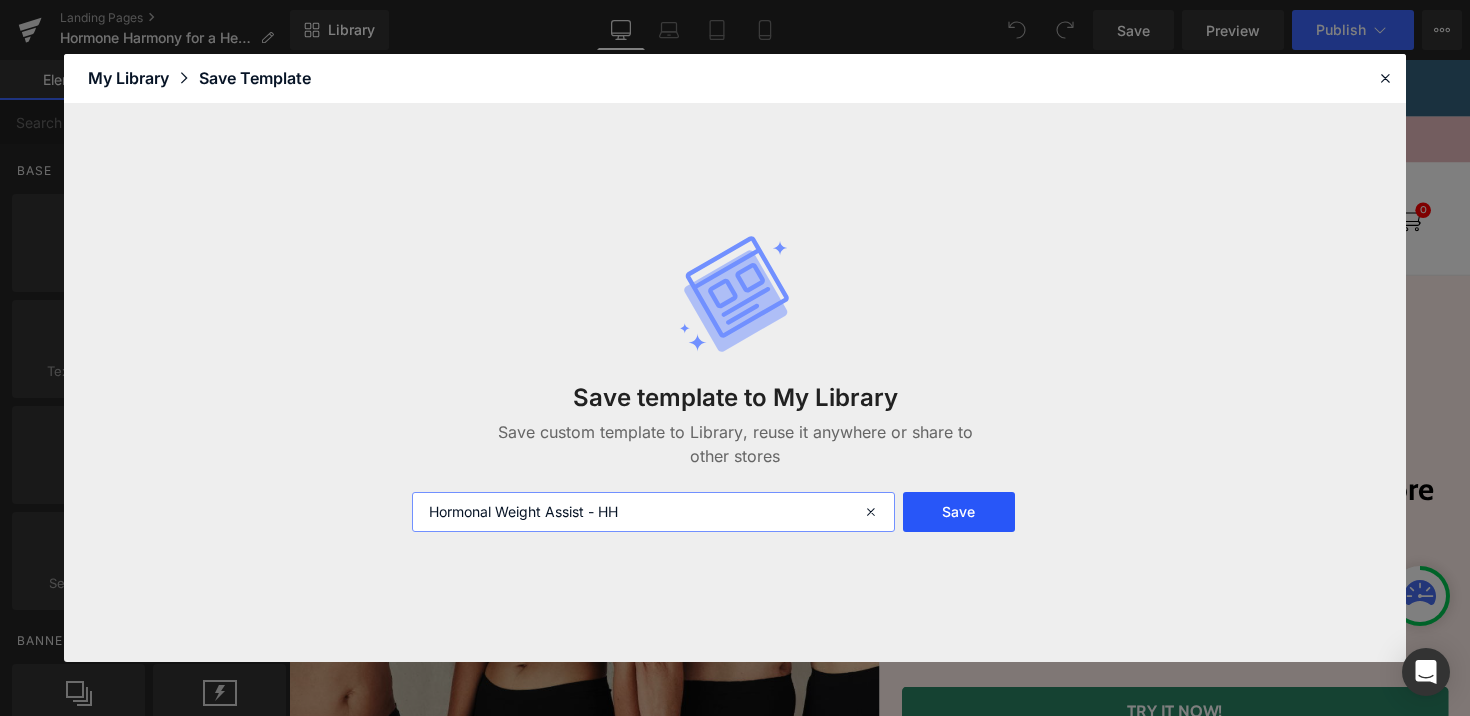 type on "Hormonal Weight Assist - HH" 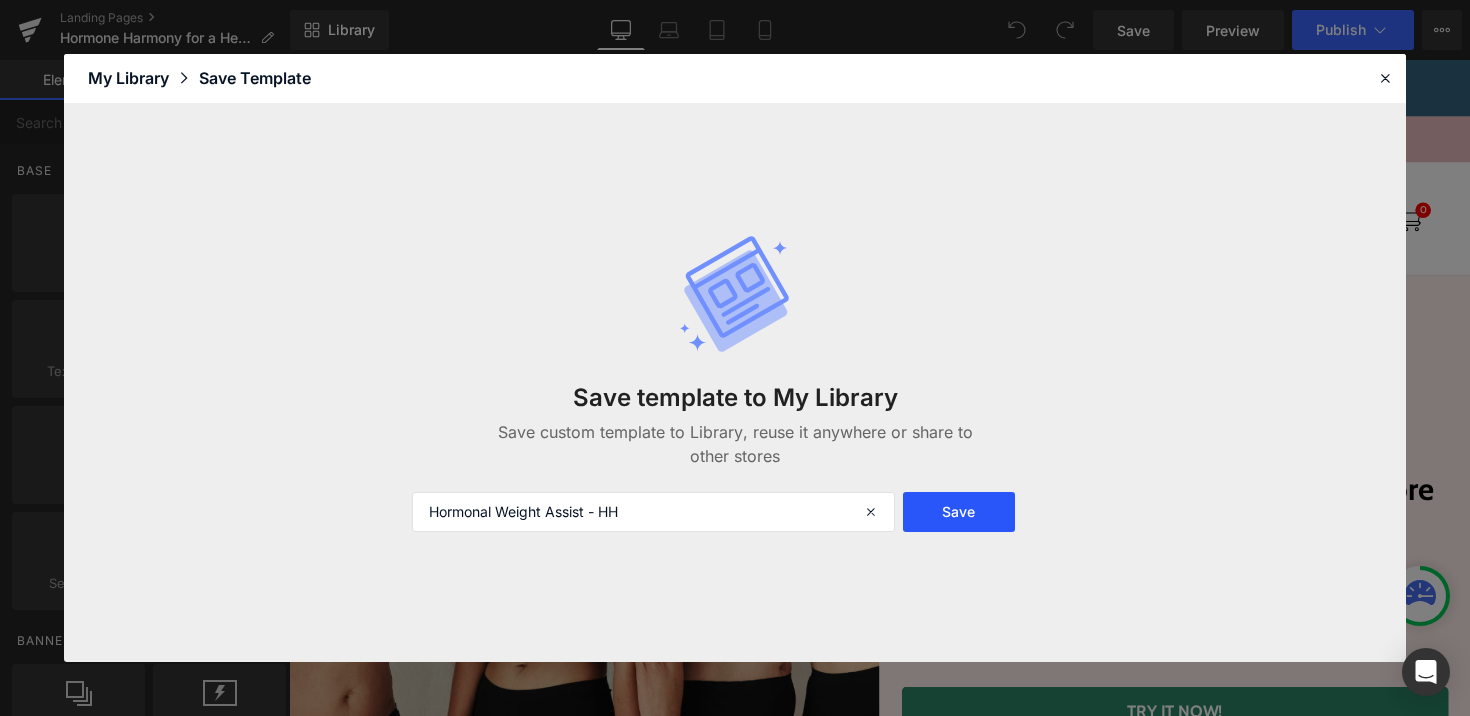 click on "Save" at bounding box center (959, 512) 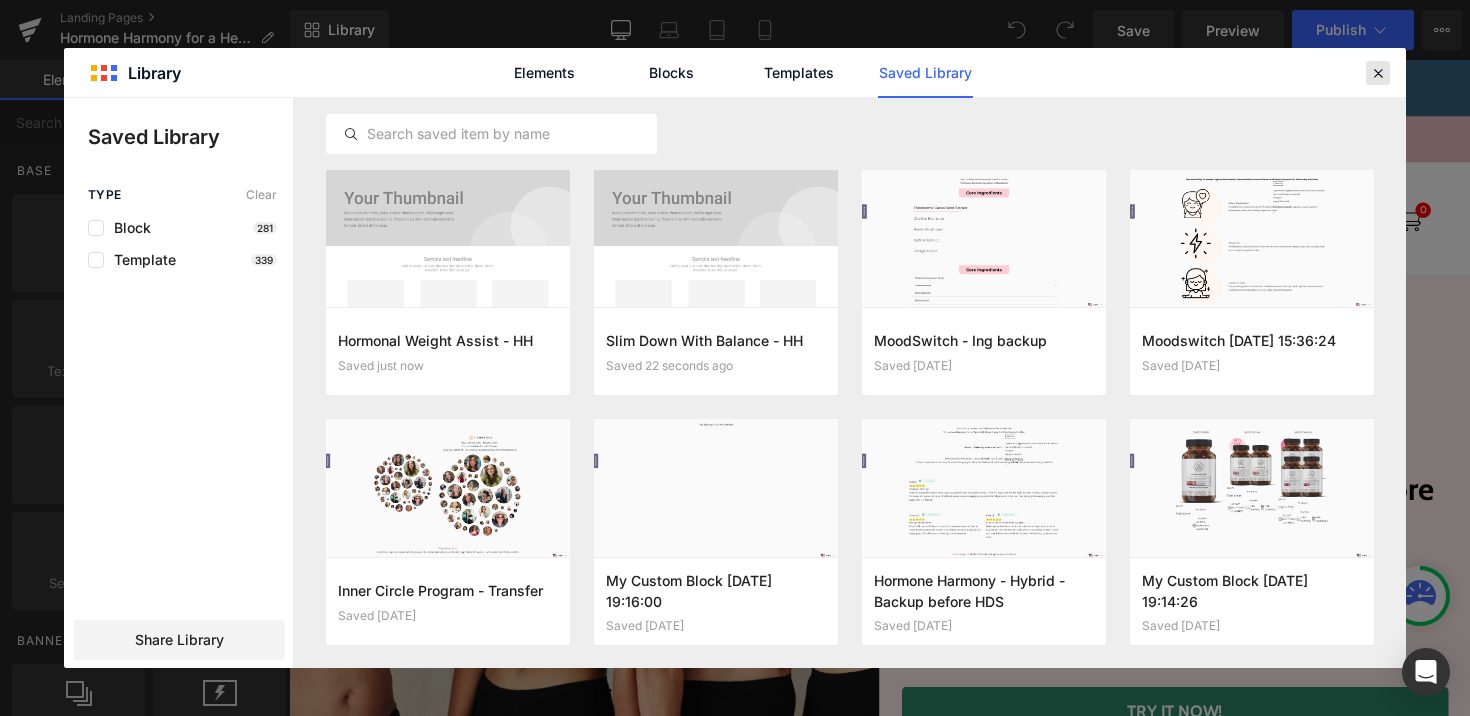 click at bounding box center [1378, 73] 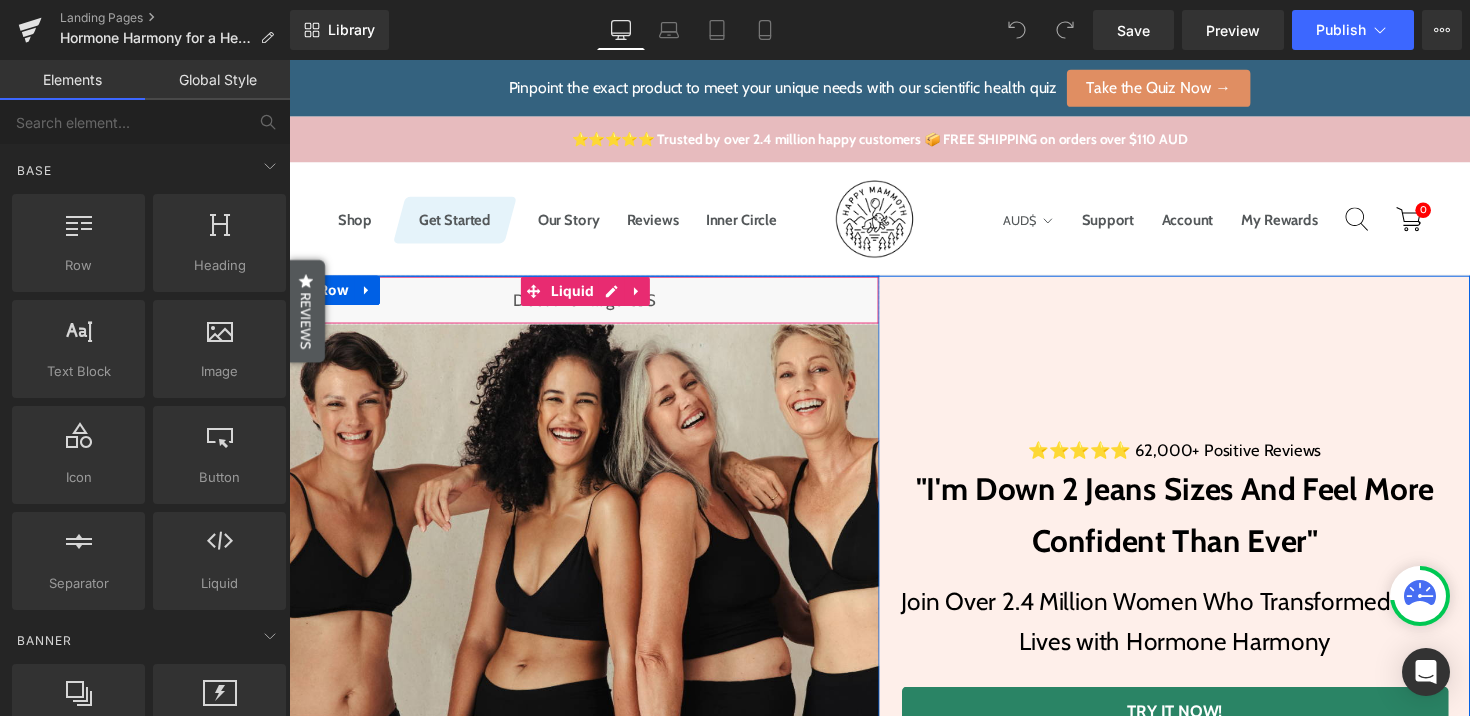 scroll, scrollTop: 156, scrollLeft: 0, axis: vertical 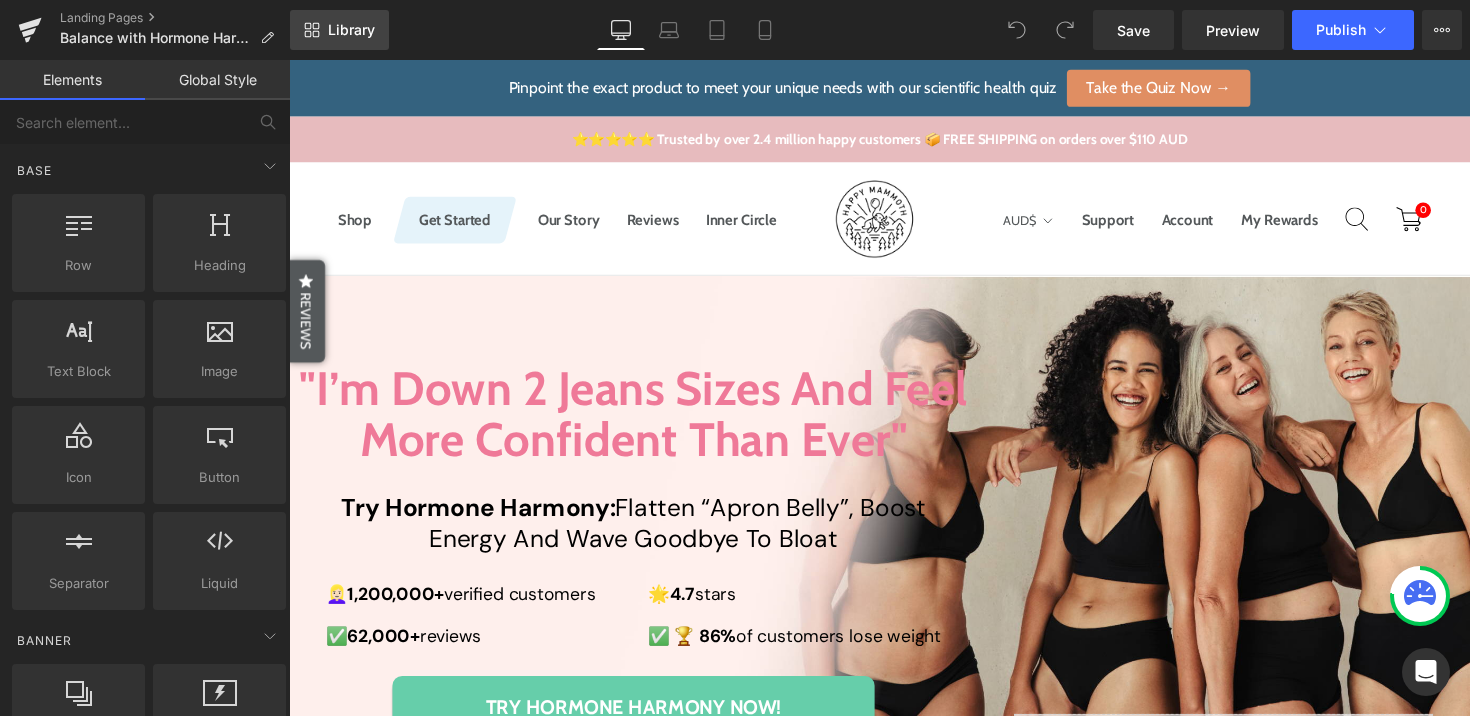 drag, startPoint x: 338, startPoint y: 18, endPoint x: 348, endPoint y: 65, distance: 48.052055 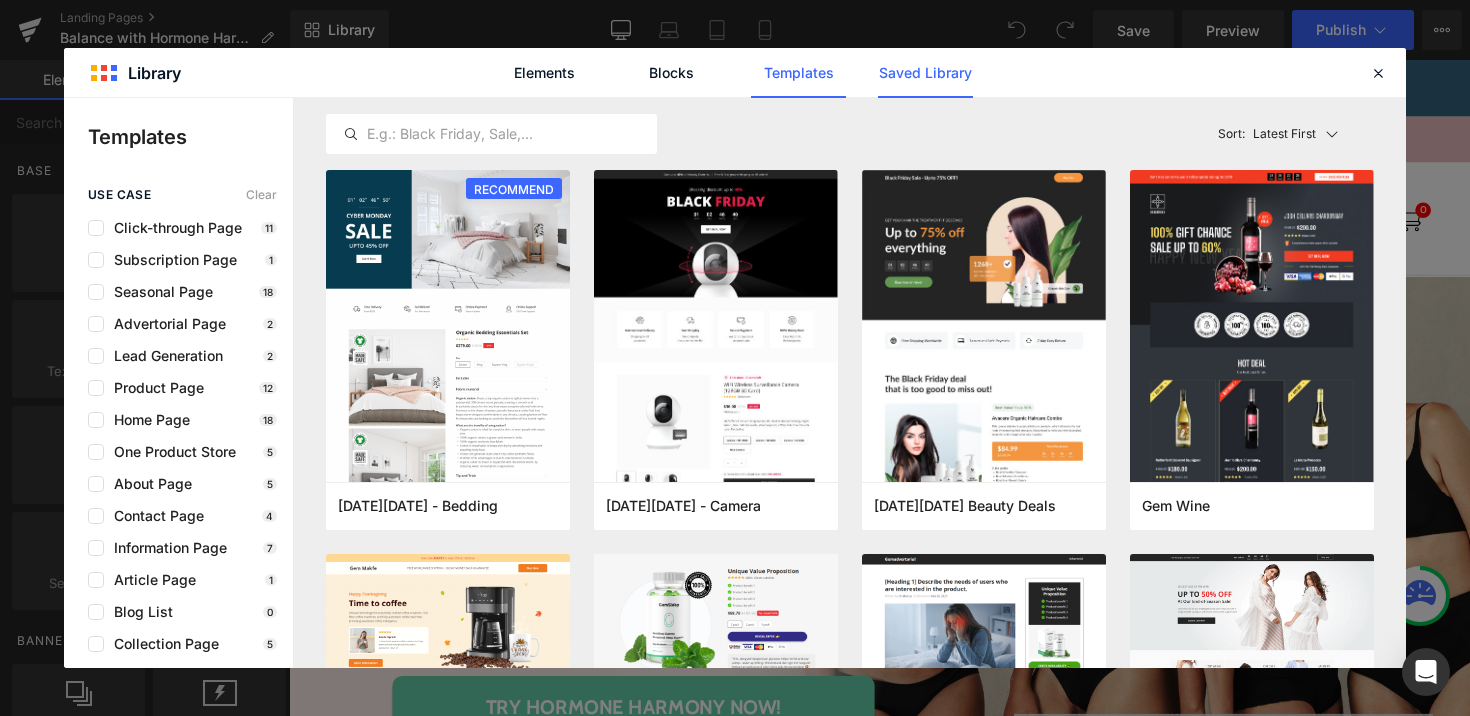 click on "Saved Library" 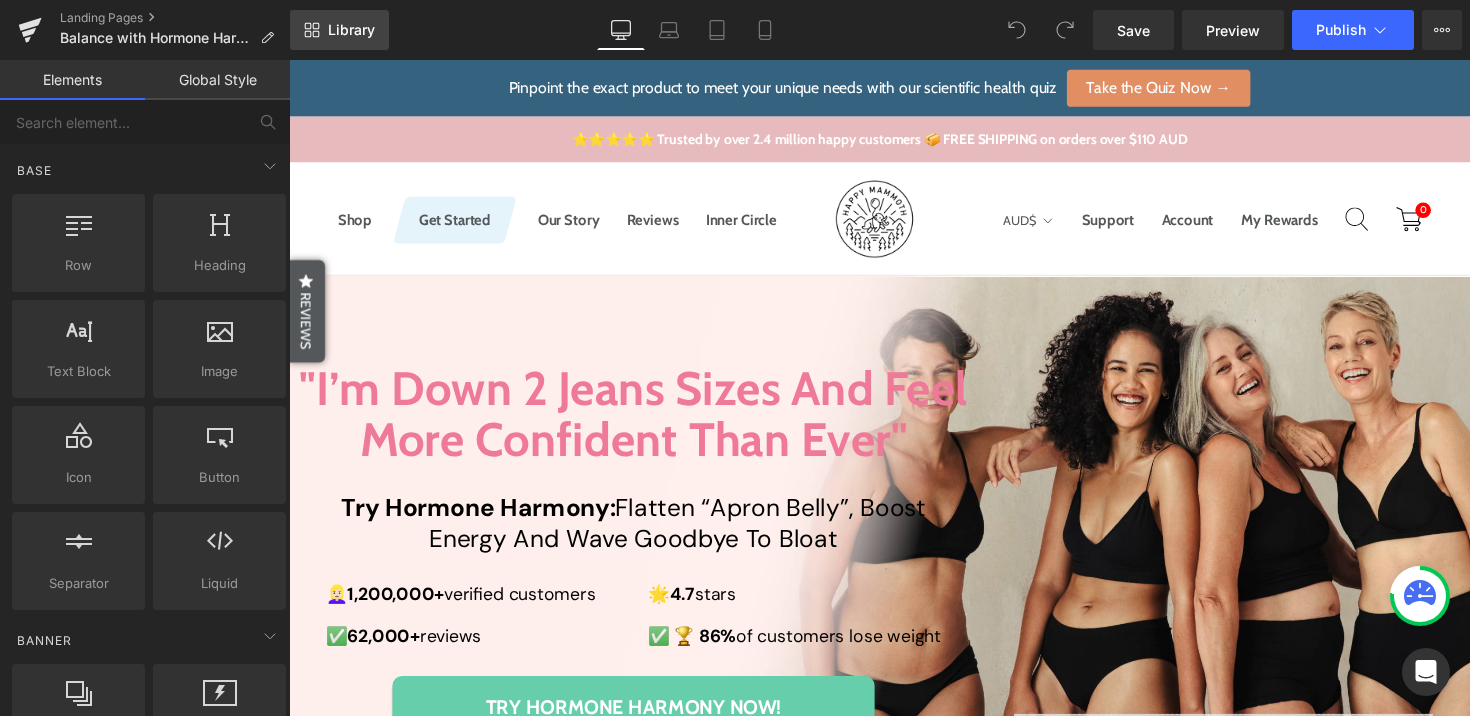 click on "Library" at bounding box center [351, 30] 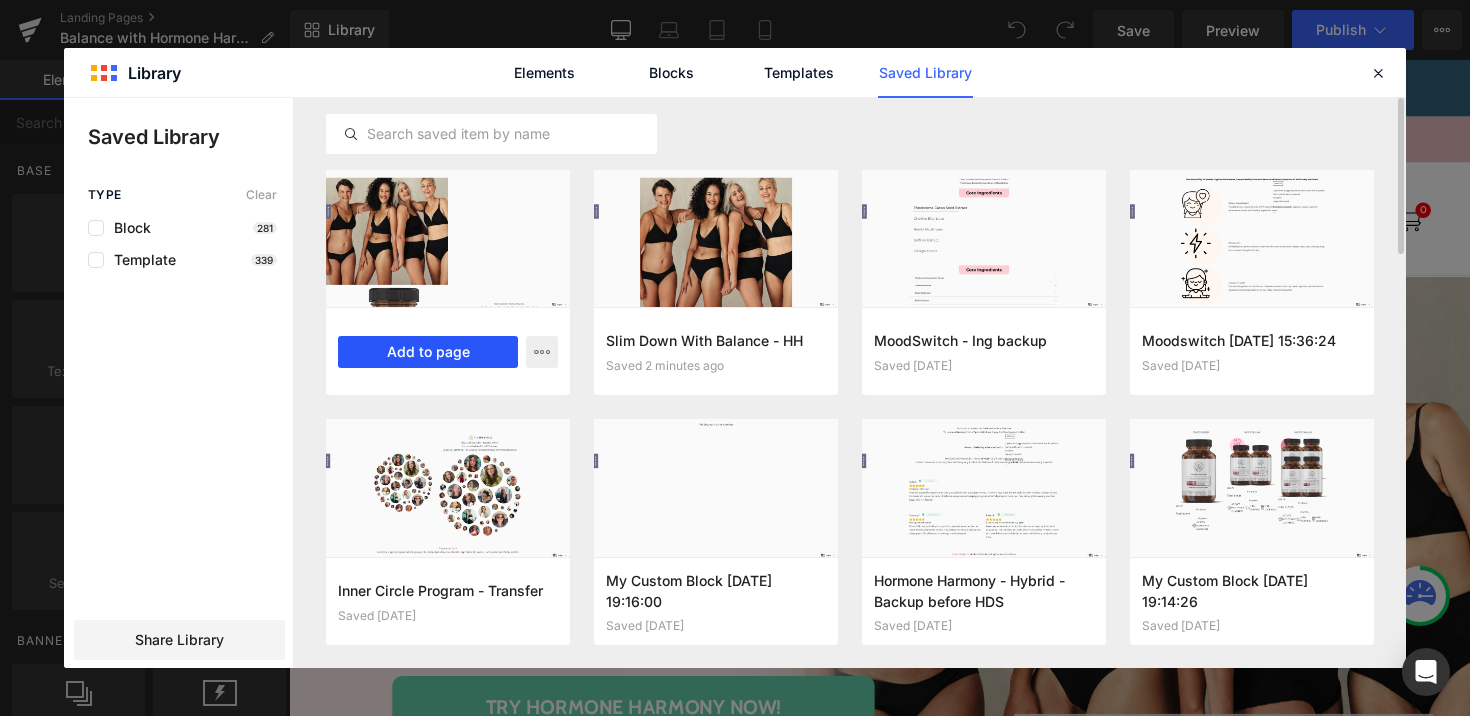 click on "Add to page" at bounding box center [428, 352] 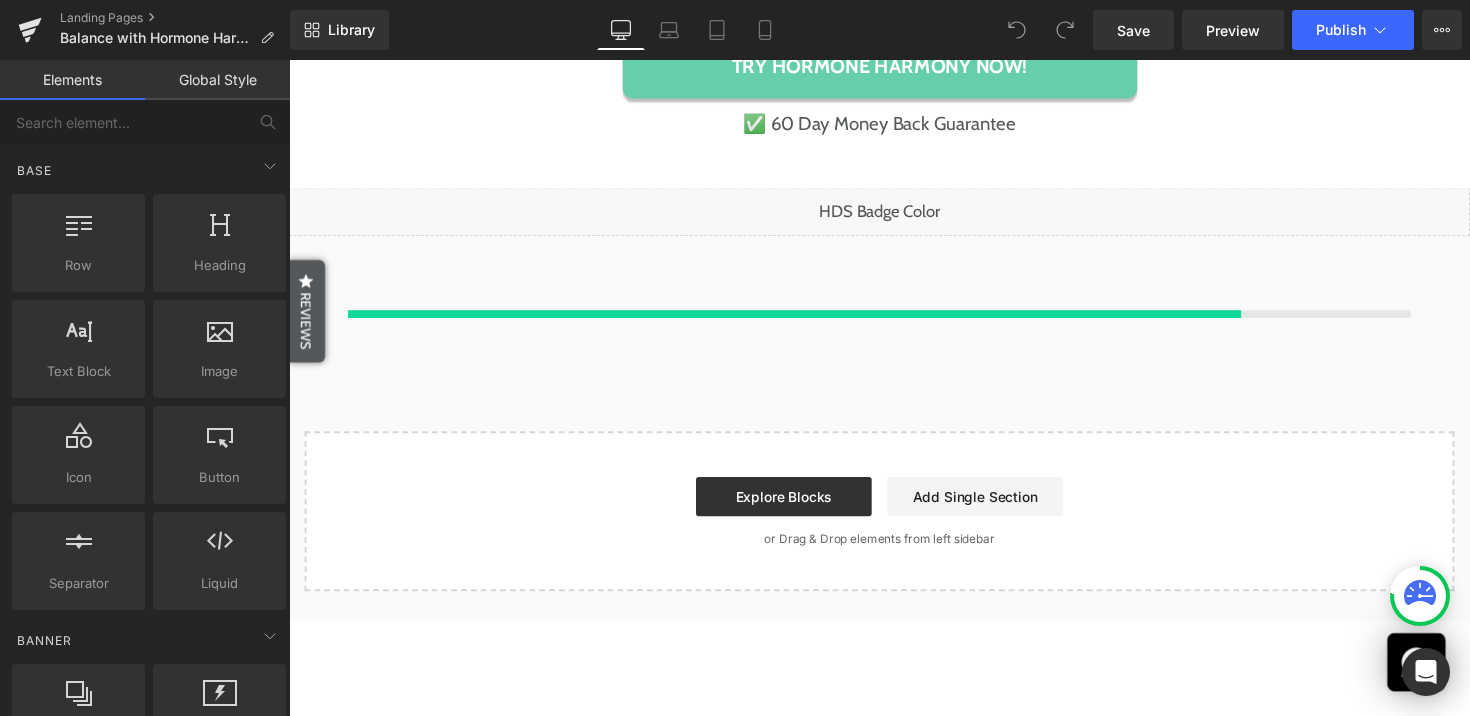 scroll, scrollTop: 16109, scrollLeft: 0, axis: vertical 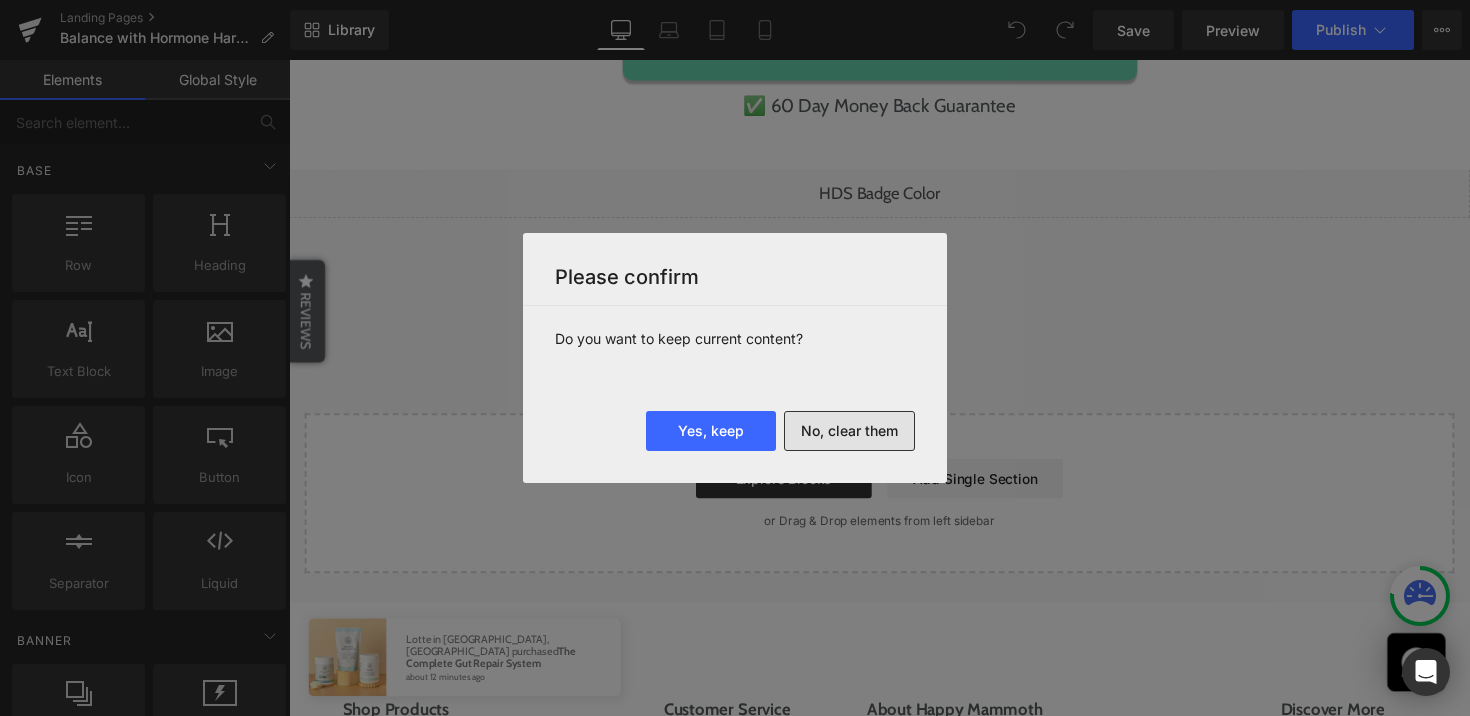 click on "No, clear them" at bounding box center [849, 431] 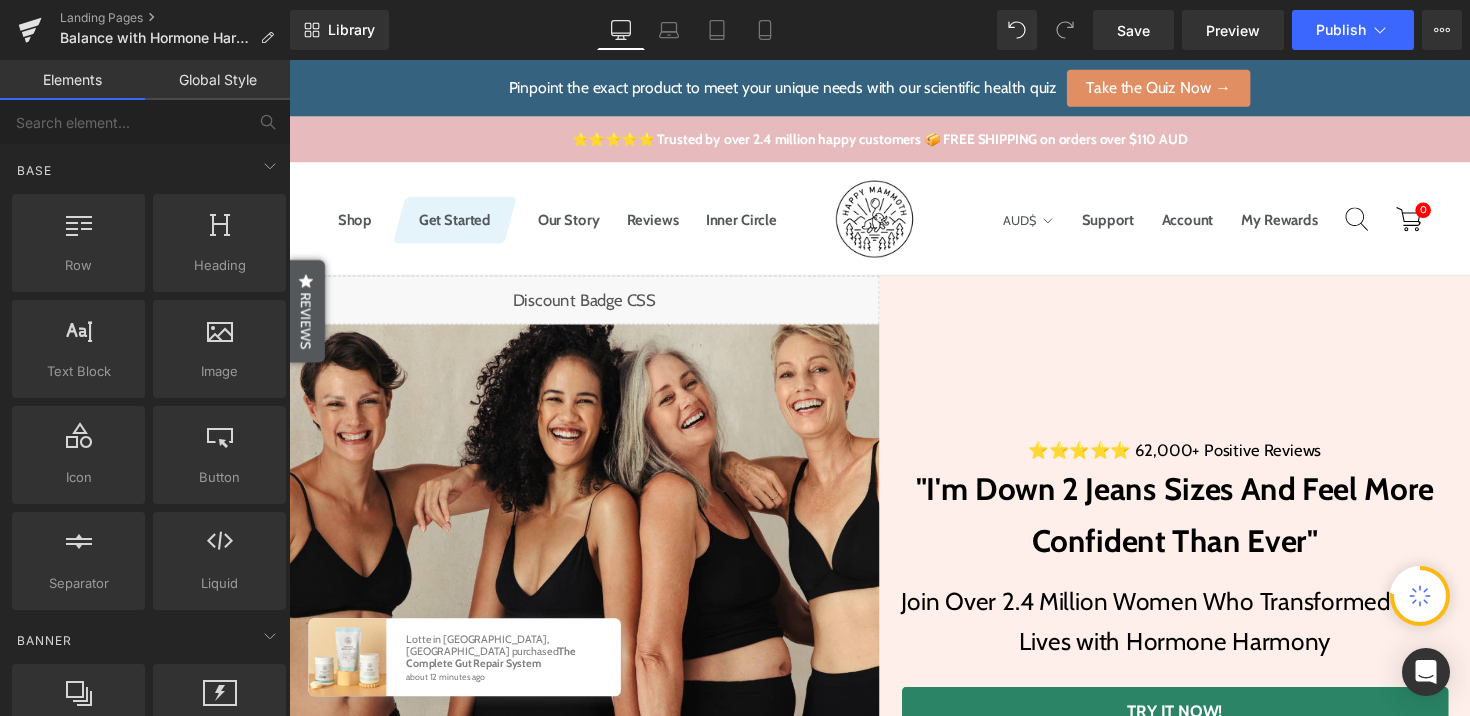 scroll, scrollTop: 373, scrollLeft: 0, axis: vertical 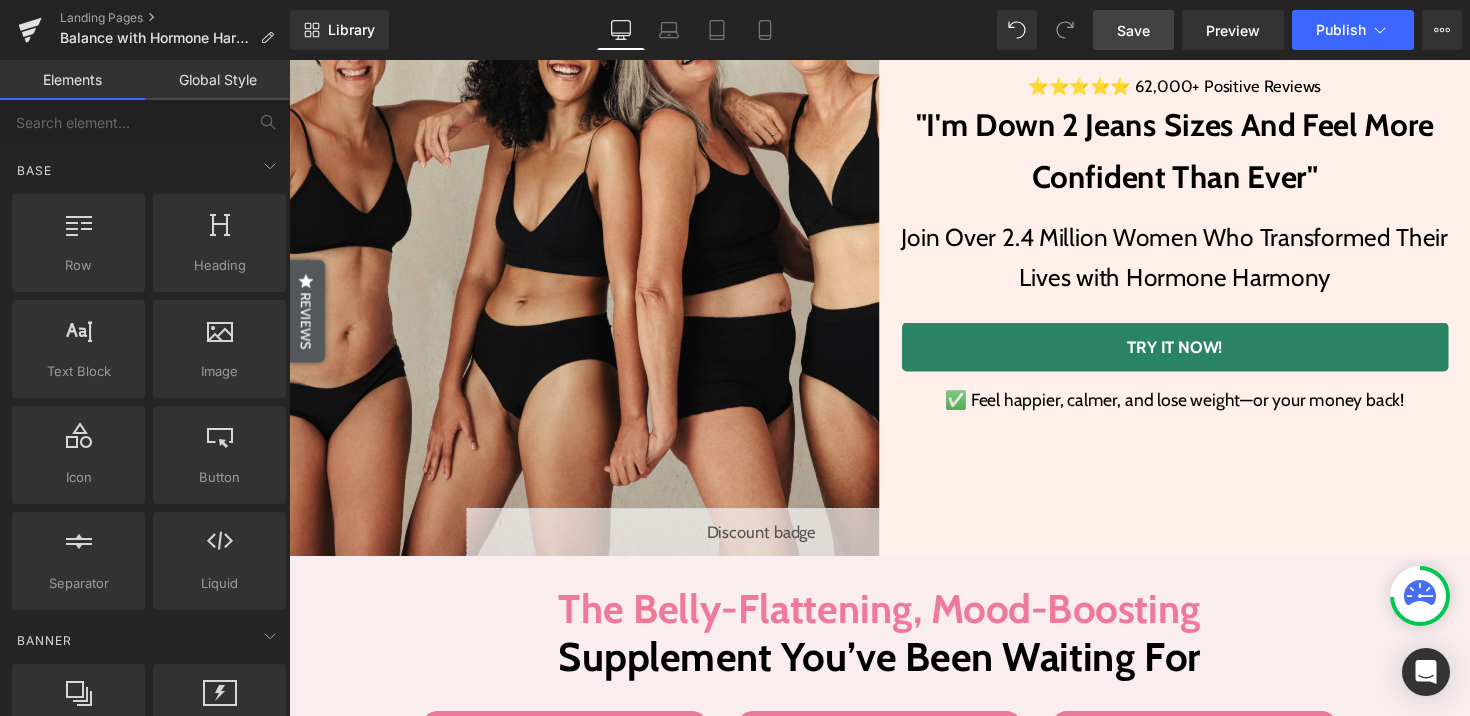 click on "Save" at bounding box center (1133, 30) 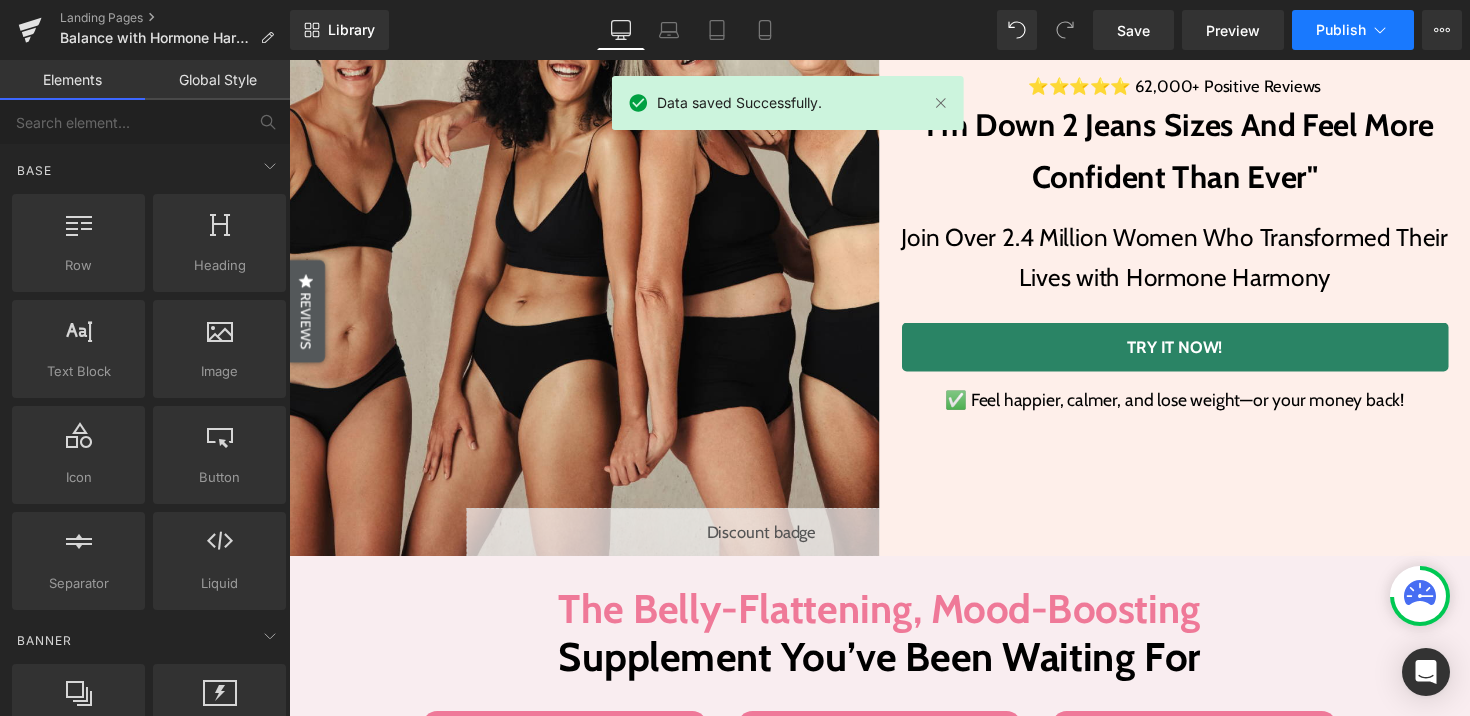 click on "Publish" at bounding box center [1341, 30] 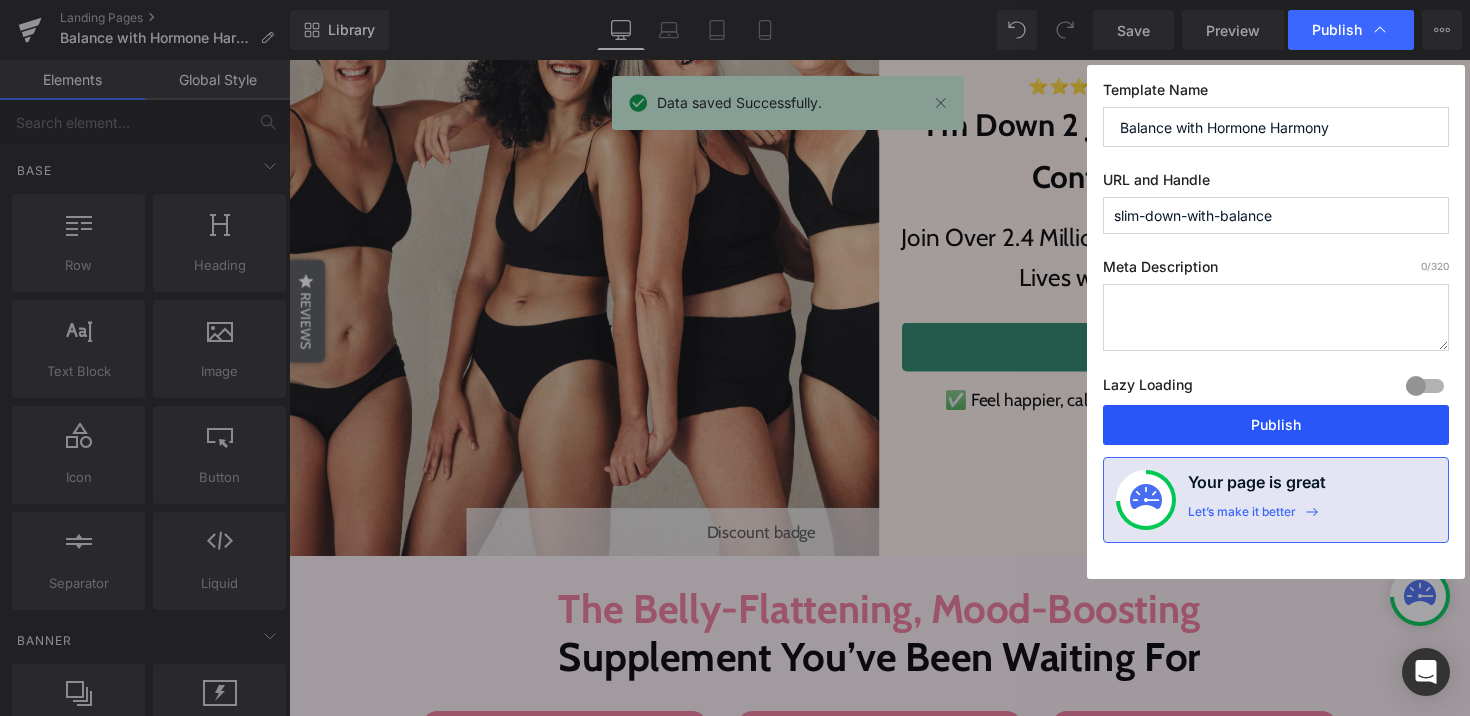 click on "Publish" at bounding box center [1276, 425] 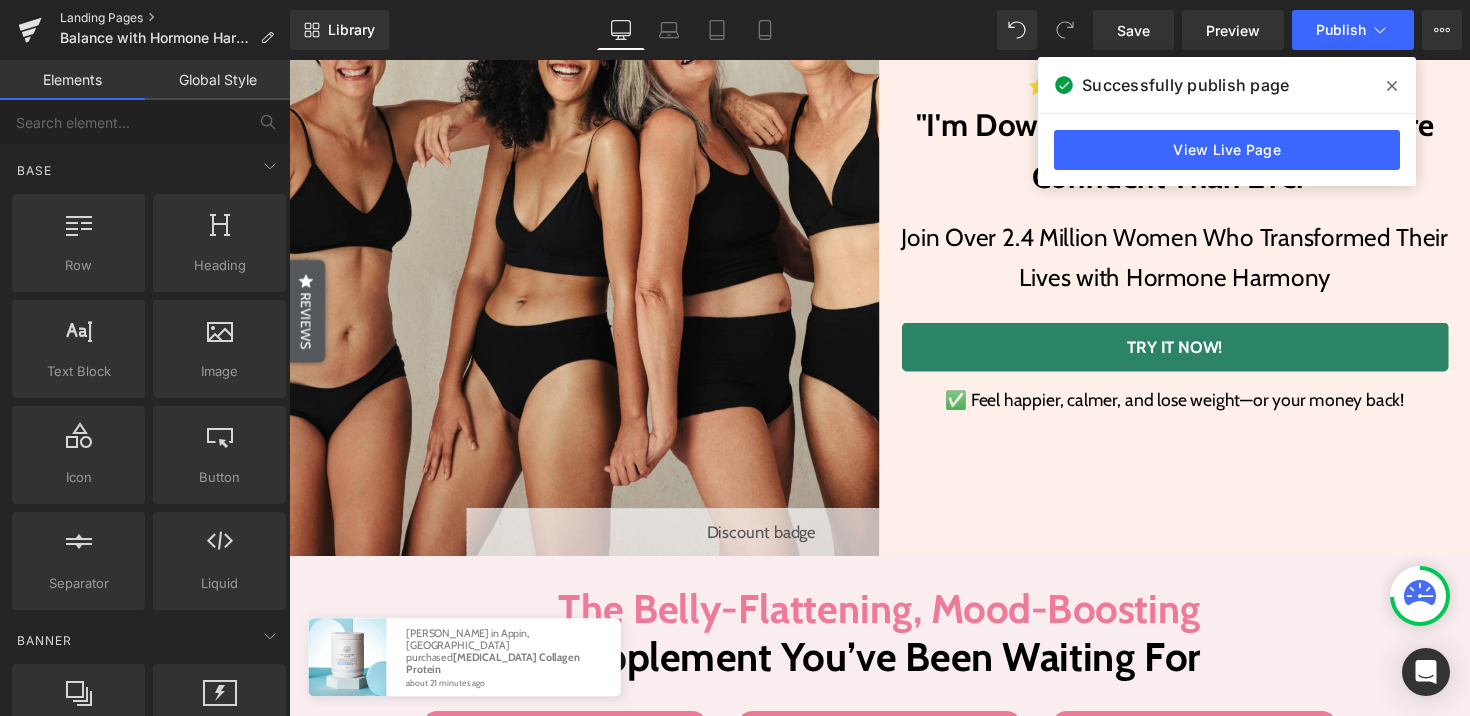 click on "Landing Pages" at bounding box center (175, 18) 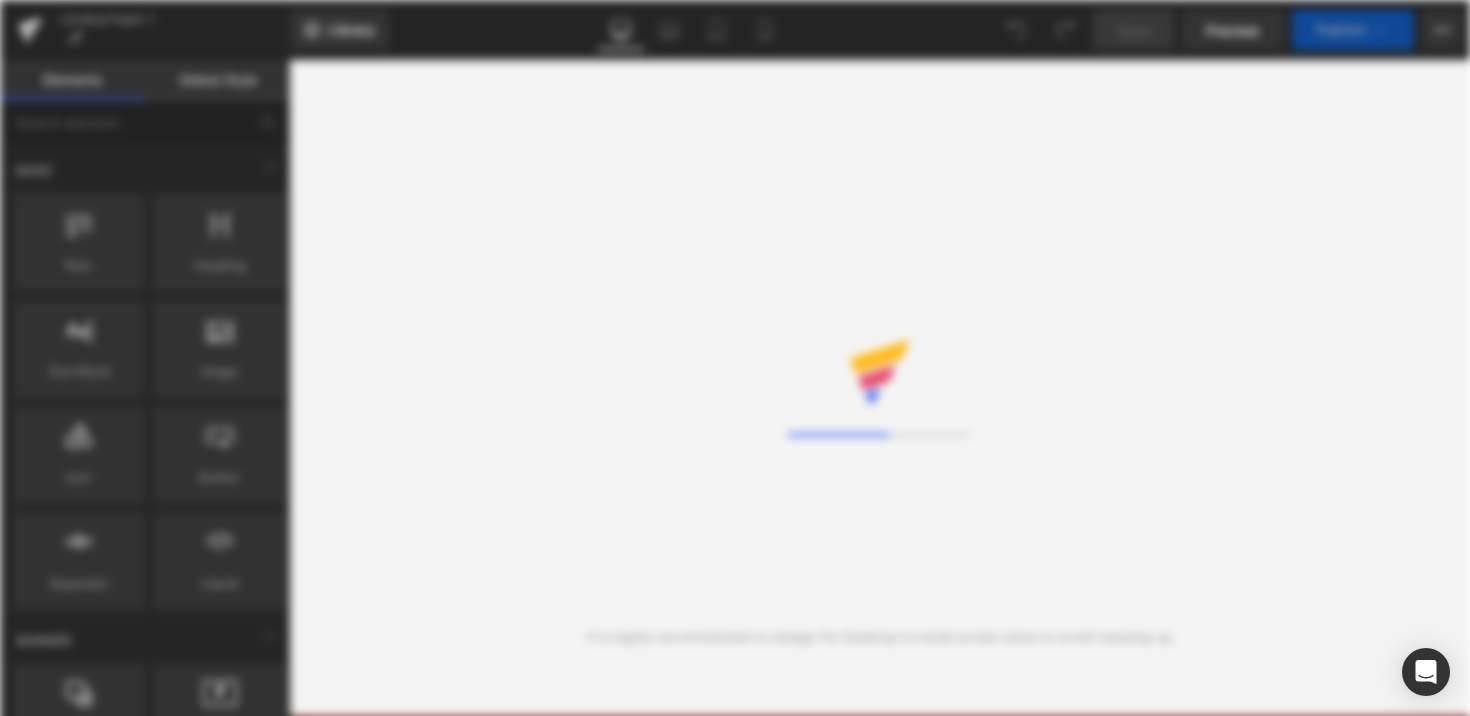 scroll, scrollTop: 0, scrollLeft: 0, axis: both 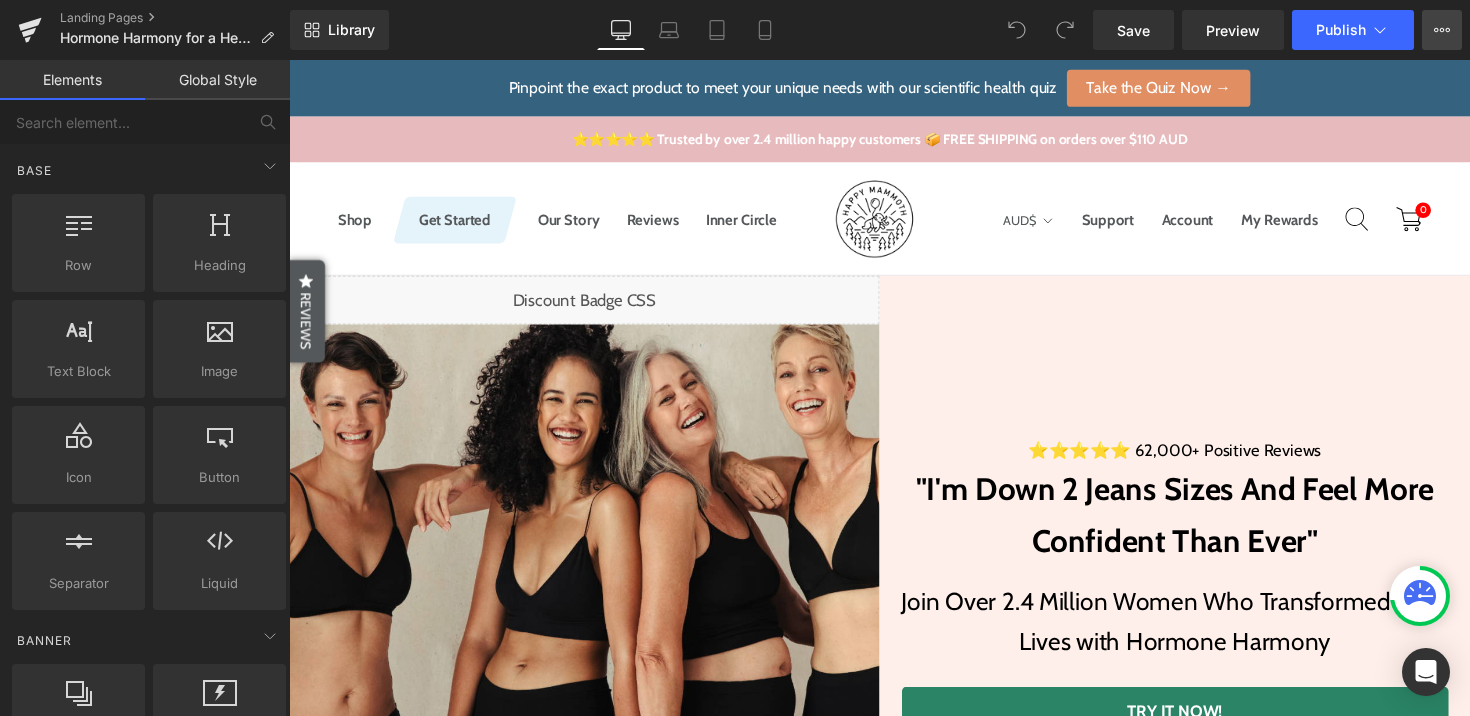 click on "View Live Page View with current Template Save Template to Library Schedule Publish Publish Settings Shortcuts" at bounding box center (1442, 30) 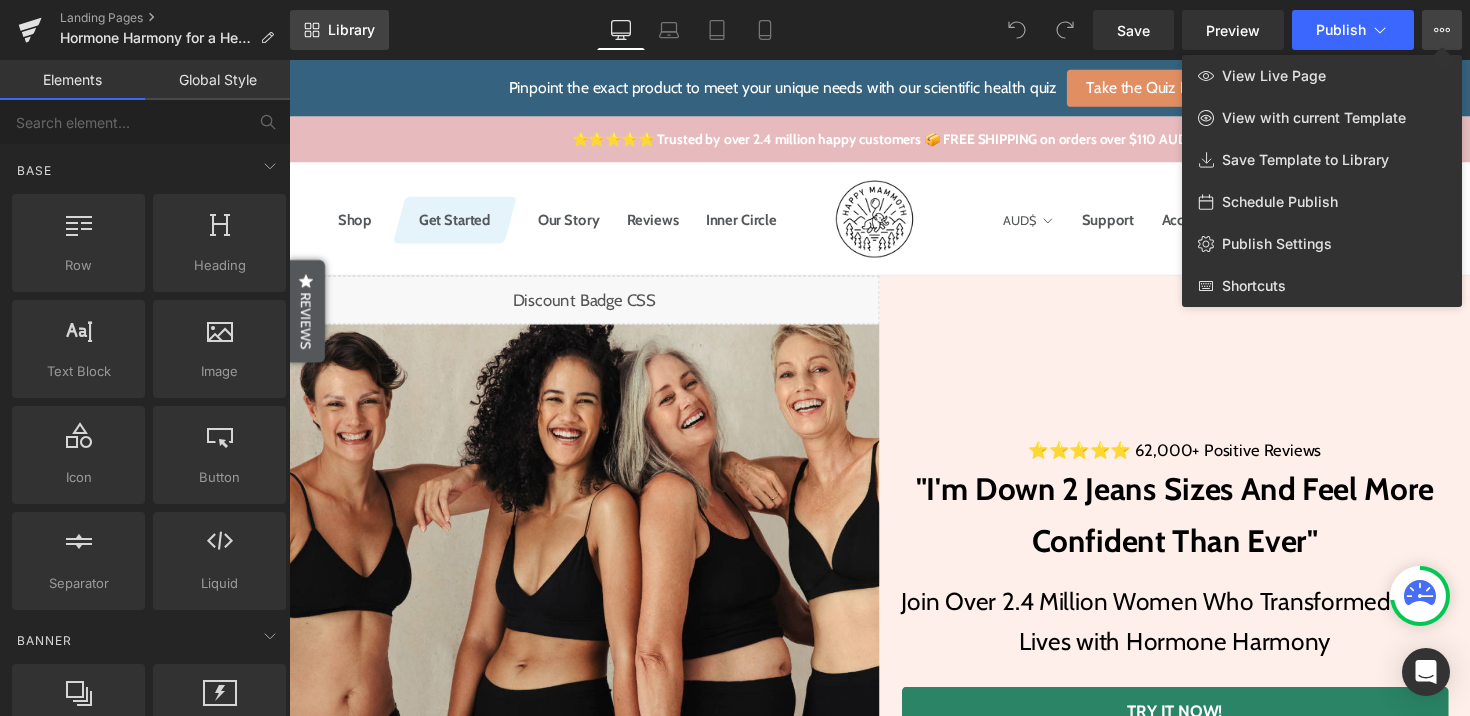 click on "Library" at bounding box center [351, 30] 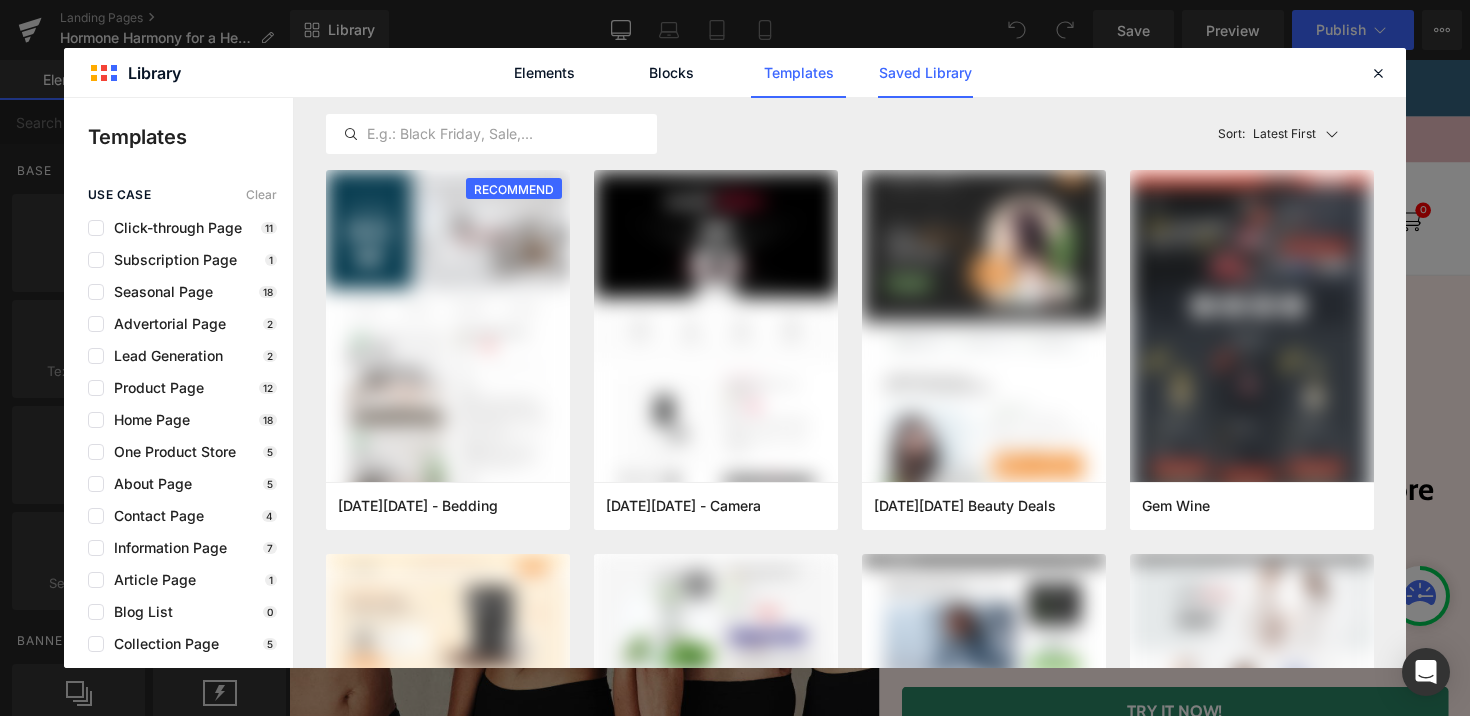 click on "Saved Library" 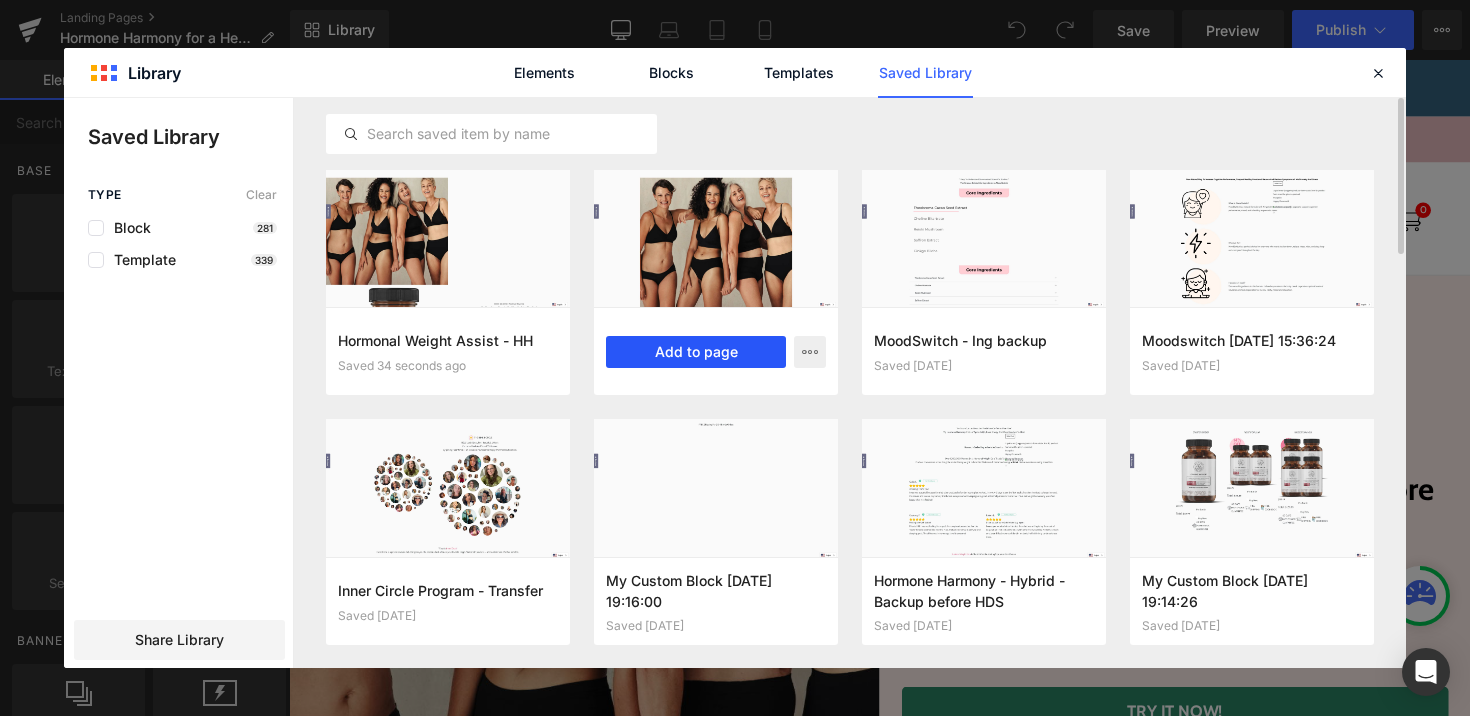 click on "Add to page" at bounding box center (696, 352) 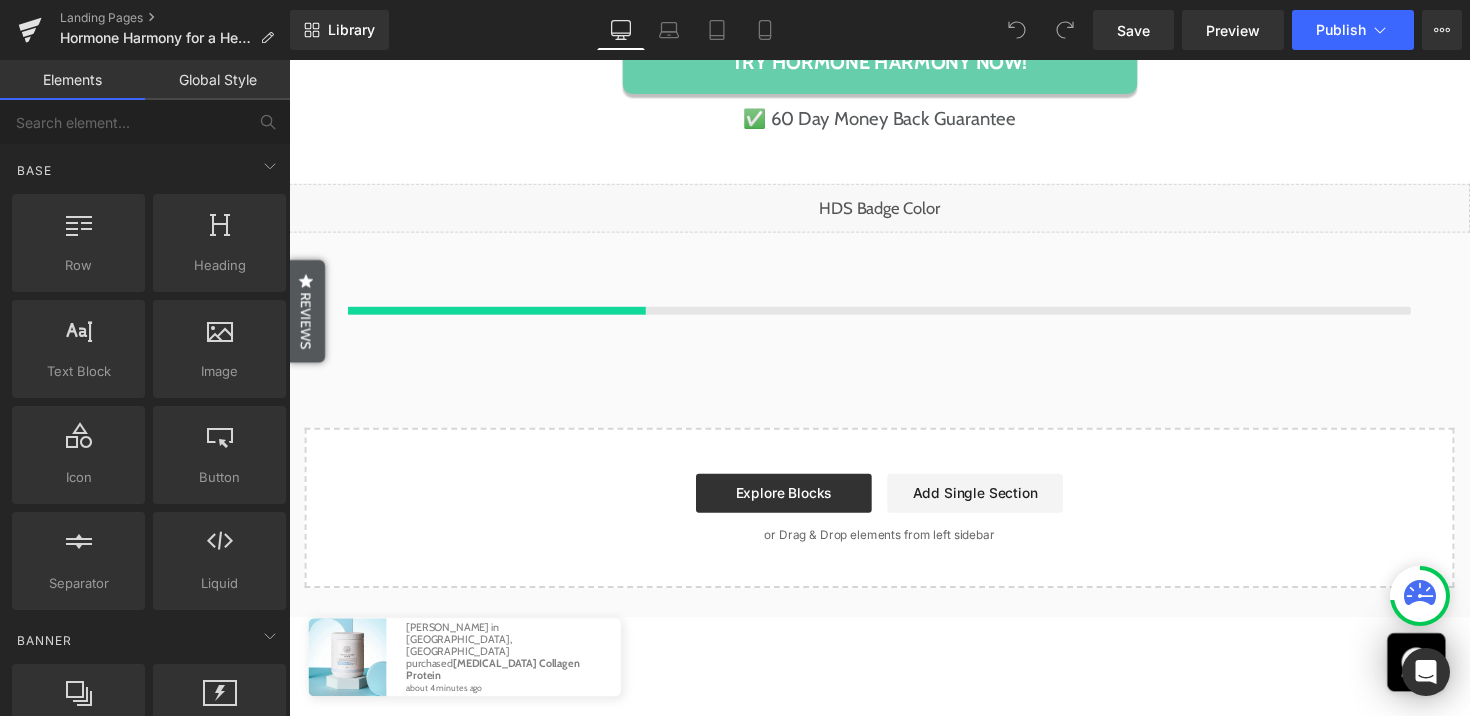 scroll, scrollTop: 15874, scrollLeft: 0, axis: vertical 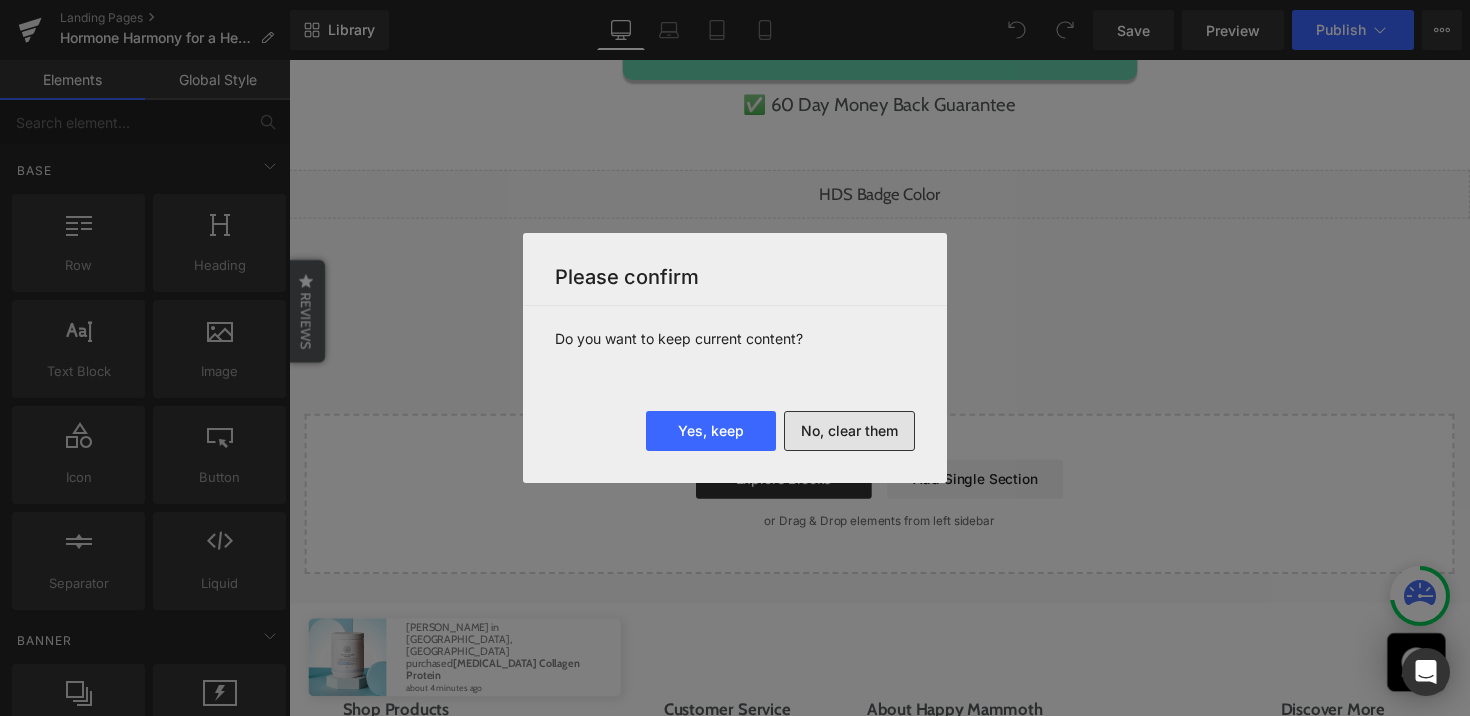 click on "No, clear them" at bounding box center [849, 431] 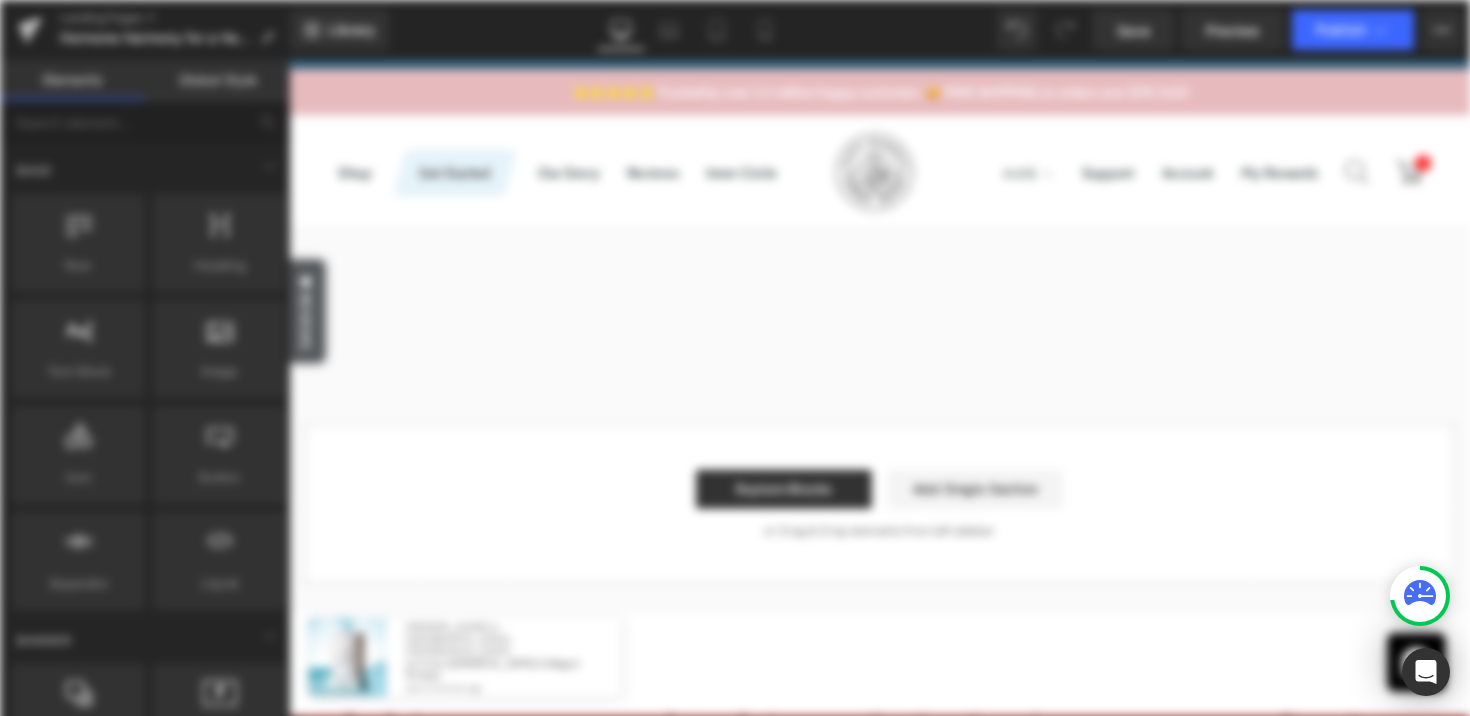 scroll, scrollTop: 0, scrollLeft: 0, axis: both 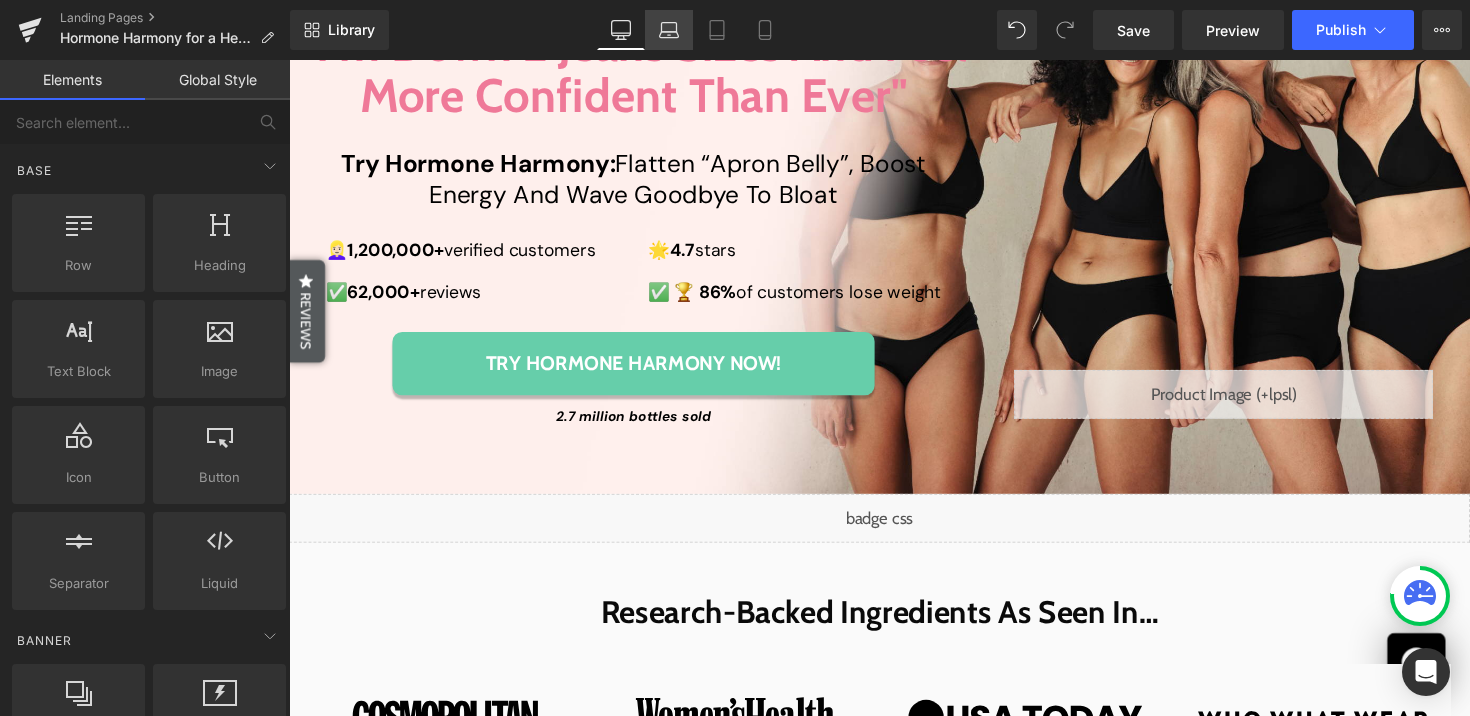 click on "Laptop" at bounding box center (669, 30) 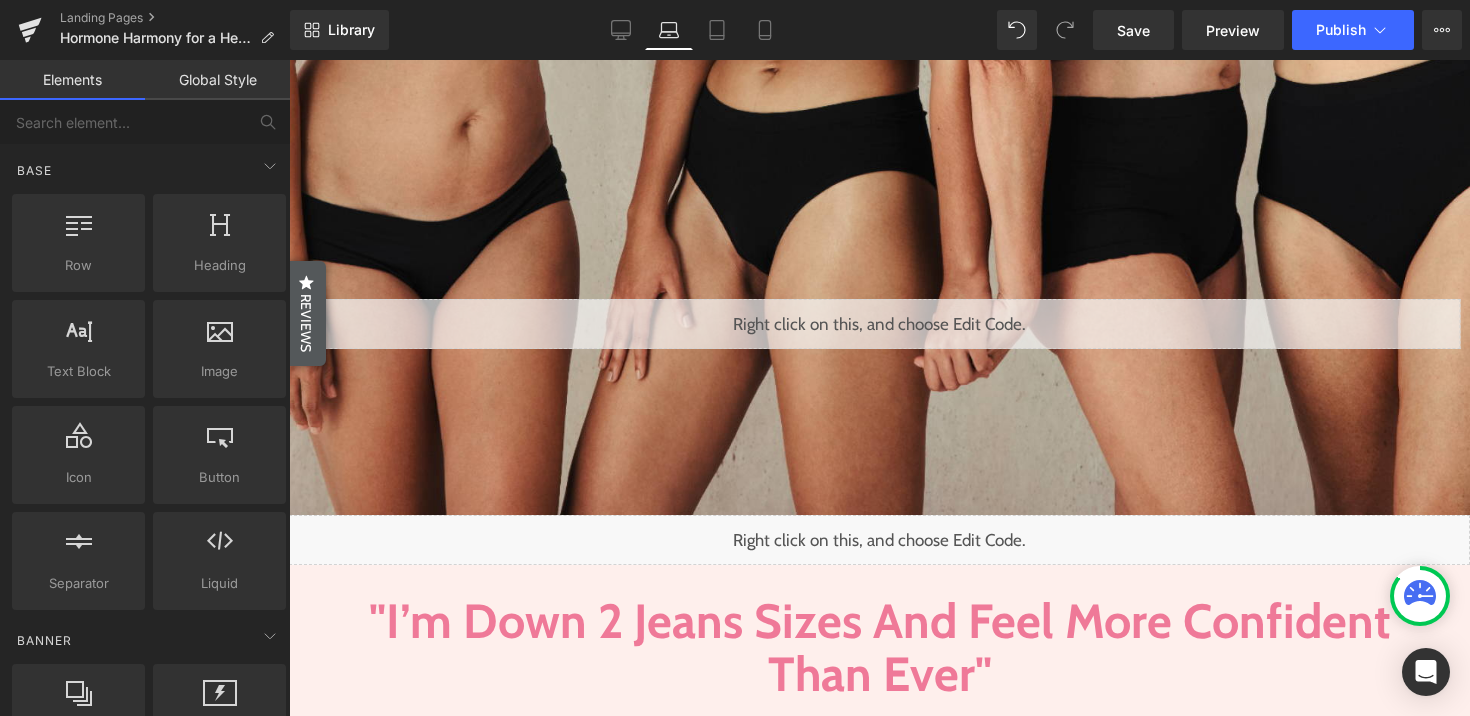 scroll, scrollTop: 828, scrollLeft: 0, axis: vertical 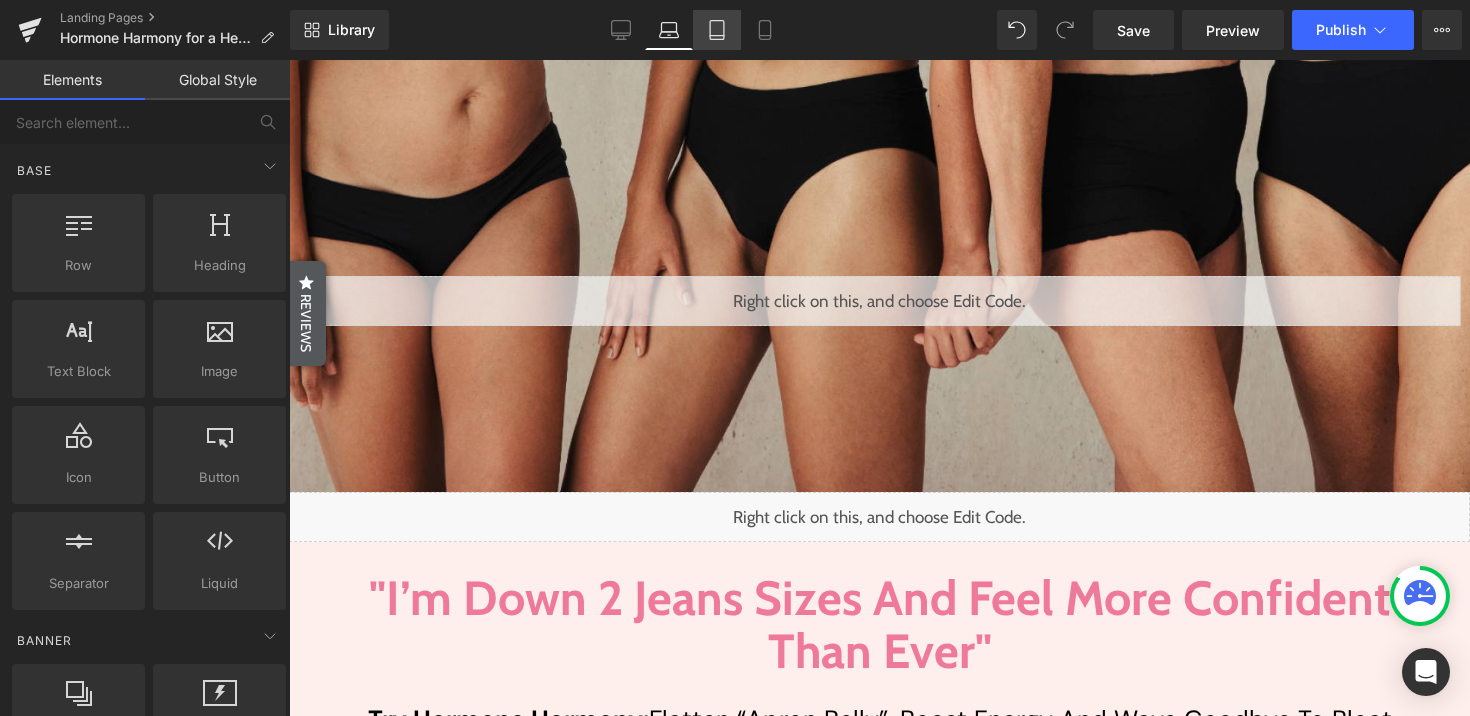 drag, startPoint x: 706, startPoint y: 14, endPoint x: 255, endPoint y: 223, distance: 497.07343 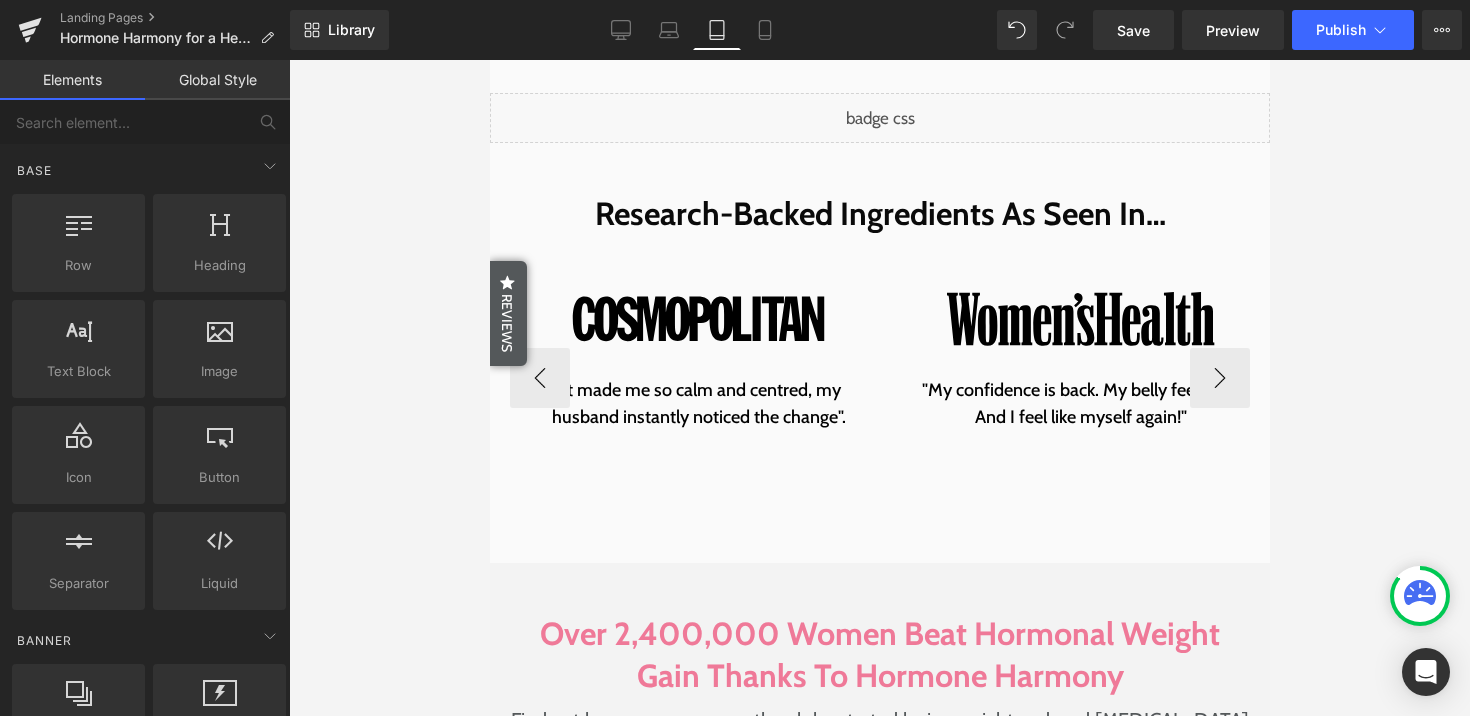 scroll, scrollTop: 0, scrollLeft: 0, axis: both 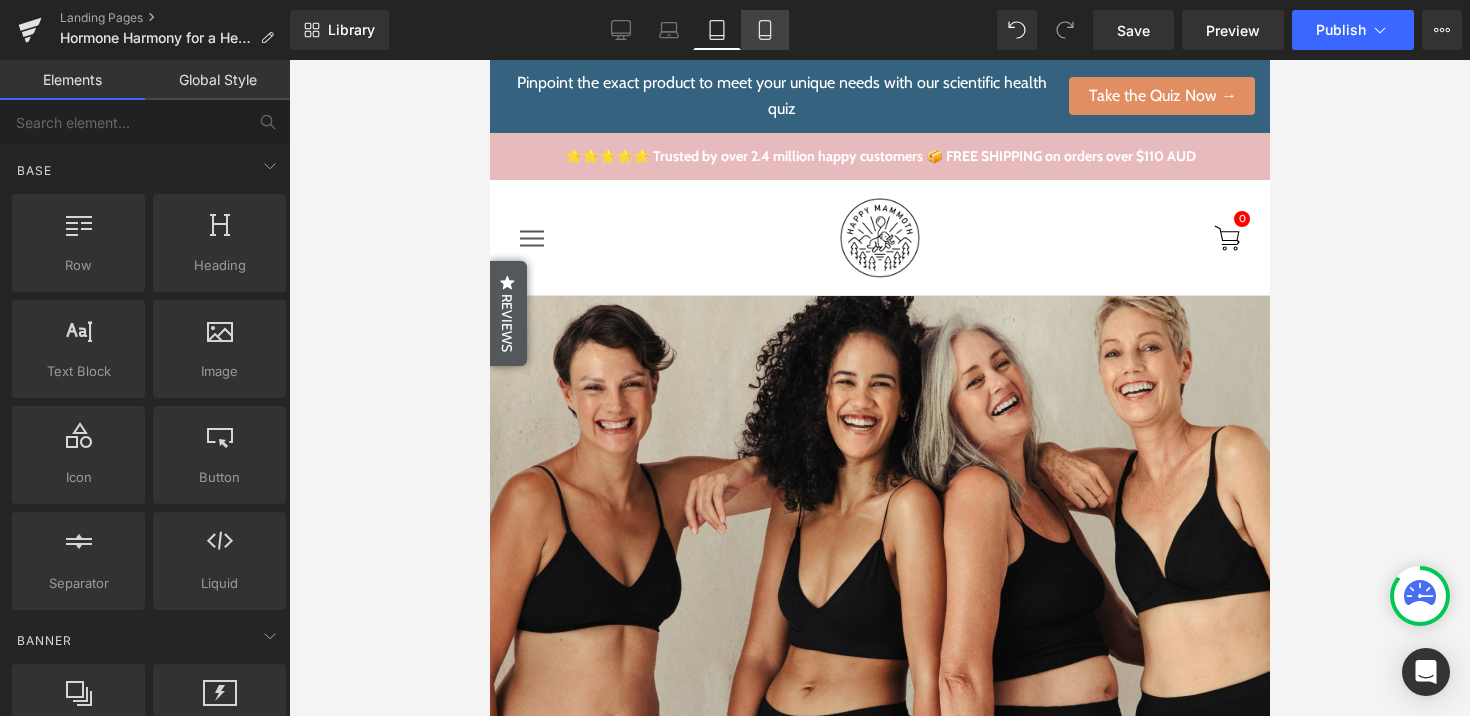 click on "Mobile" at bounding box center [765, 30] 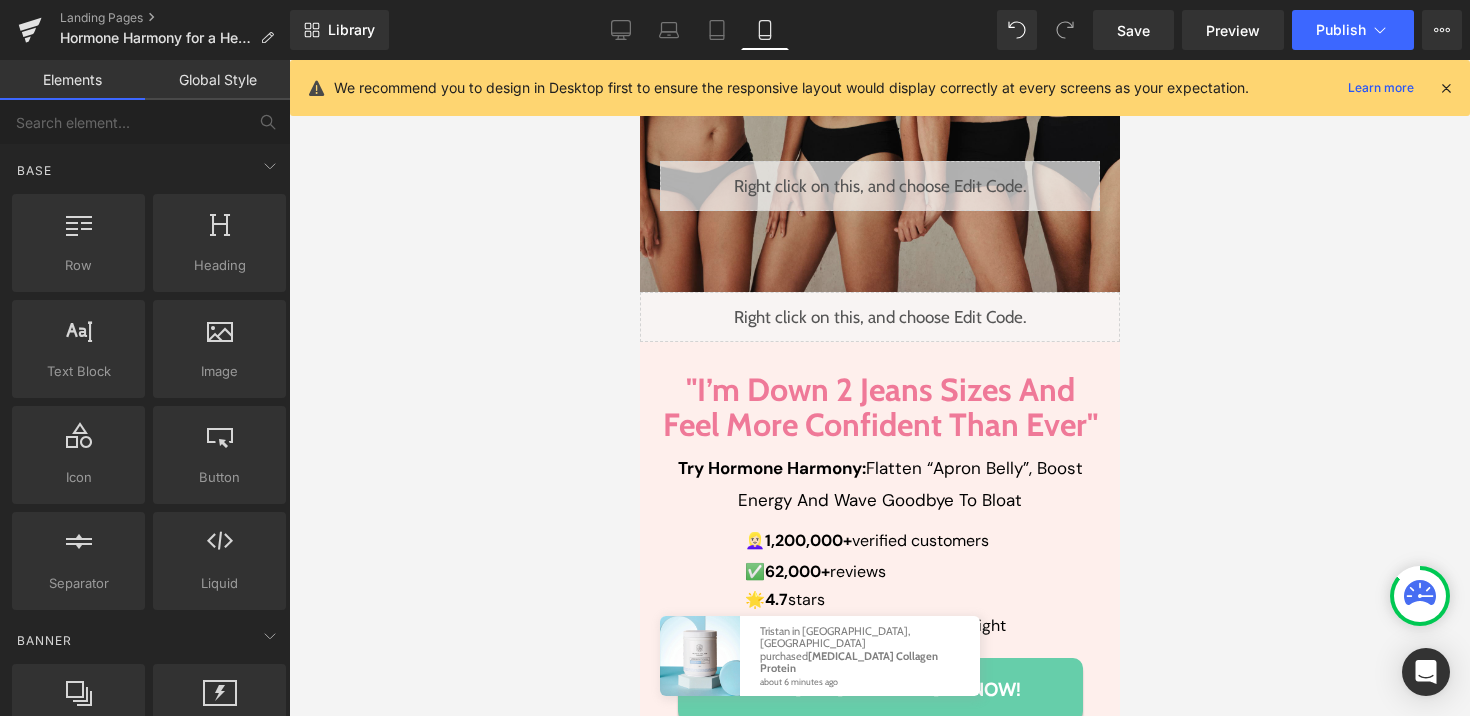 scroll, scrollTop: 0, scrollLeft: 0, axis: both 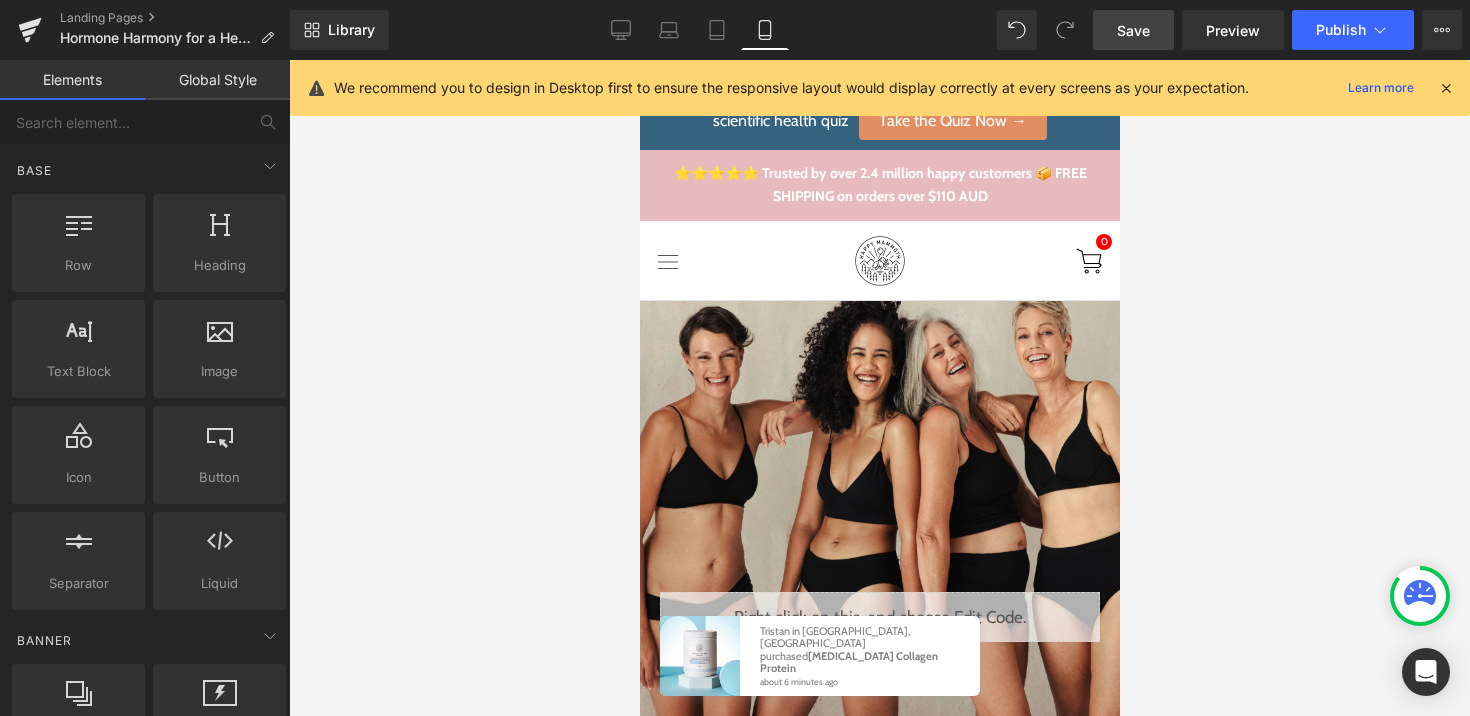 click on "Save" at bounding box center (1133, 30) 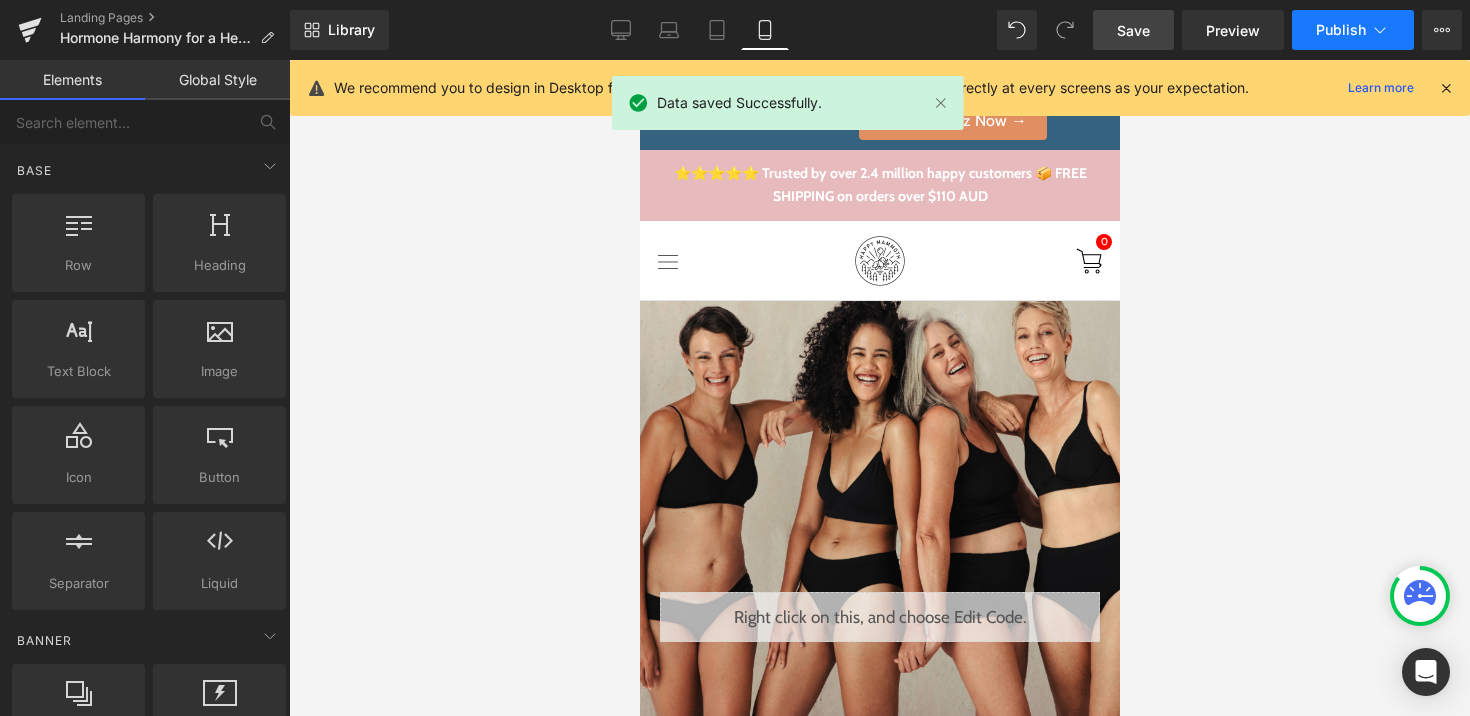 click on "Publish" at bounding box center (1353, 30) 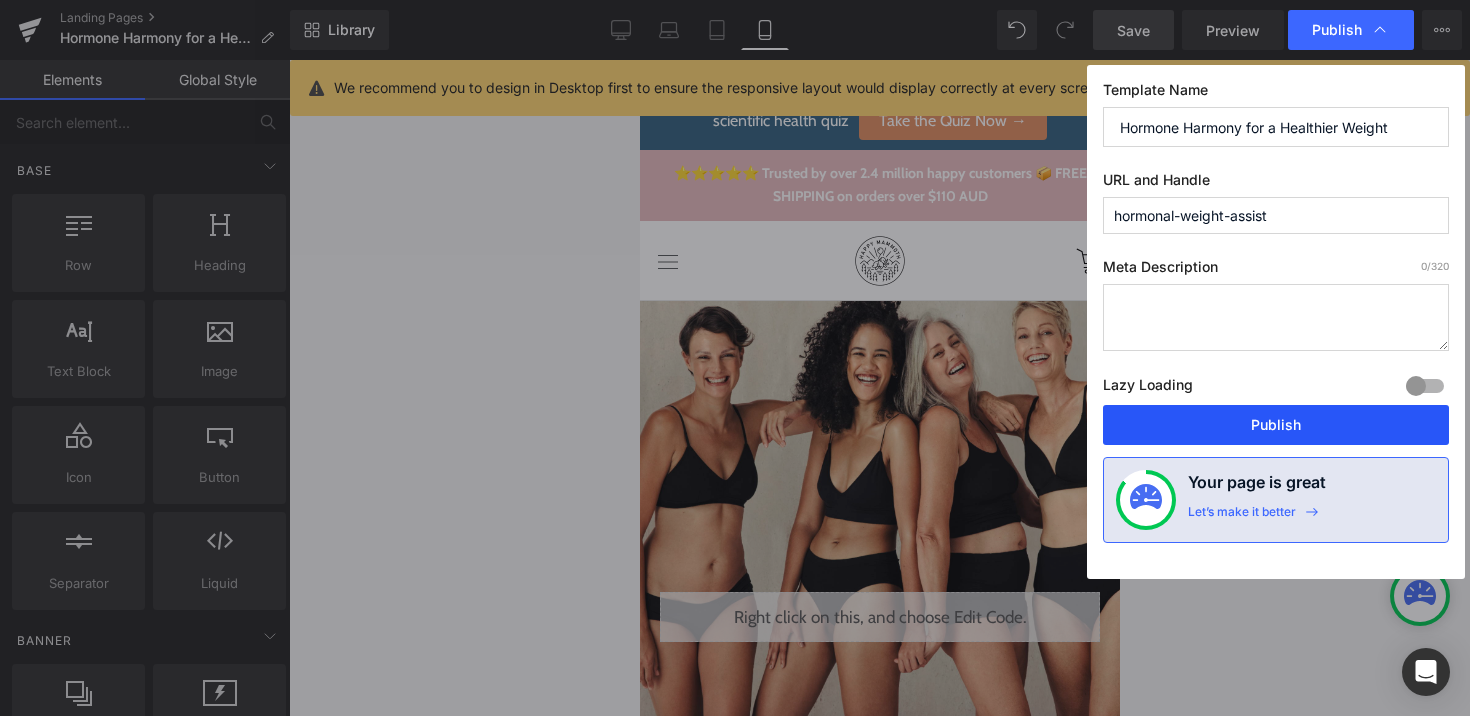 click on "Publish" at bounding box center [1276, 425] 